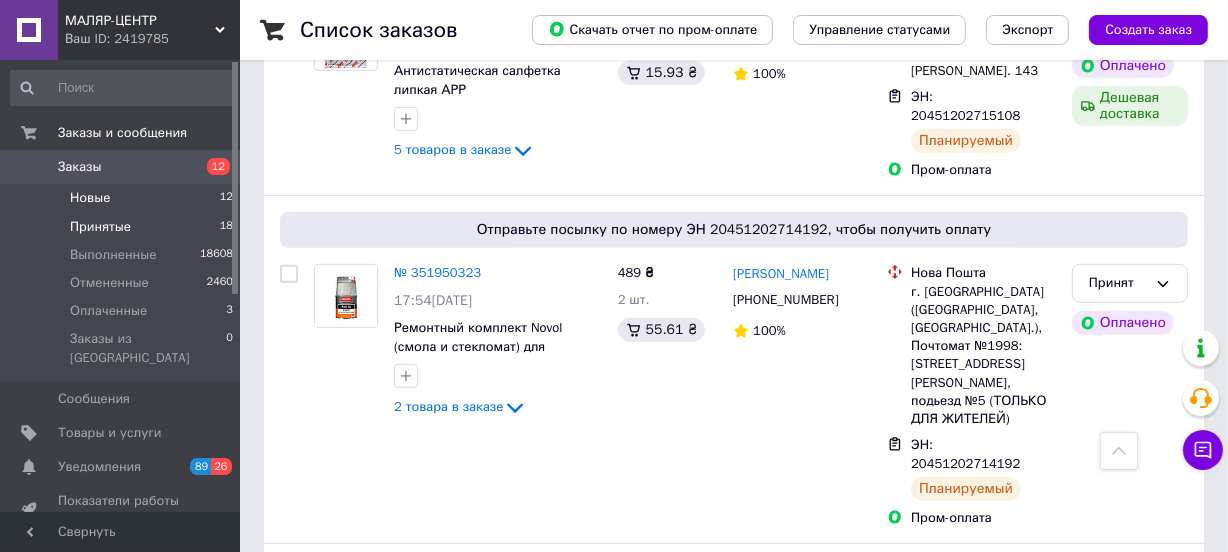 scroll, scrollTop: 527, scrollLeft: 0, axis: vertical 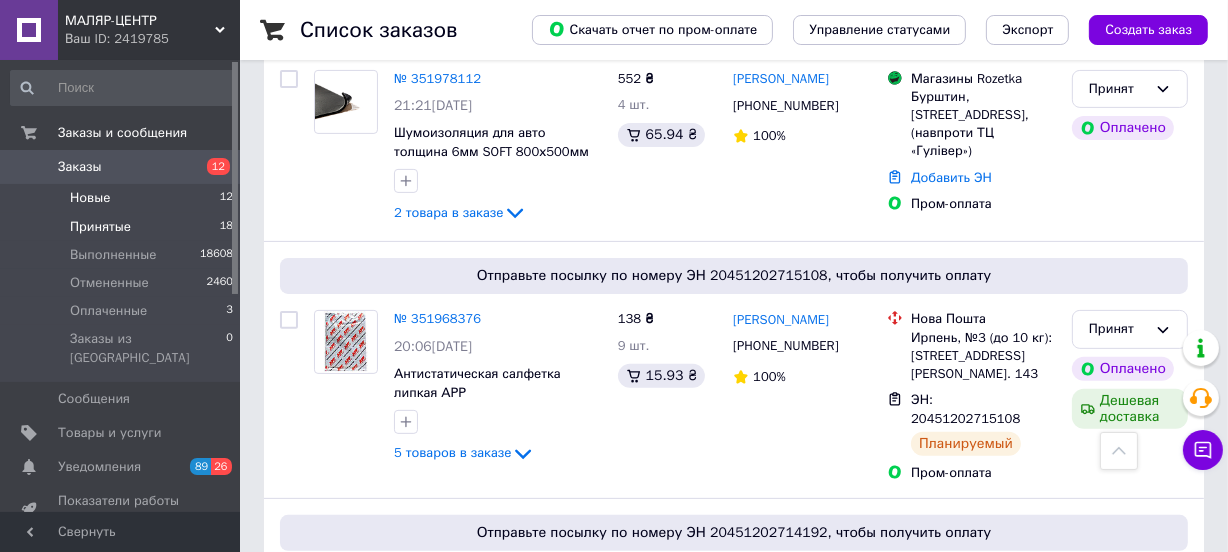 click on "Новые" at bounding box center [90, 198] 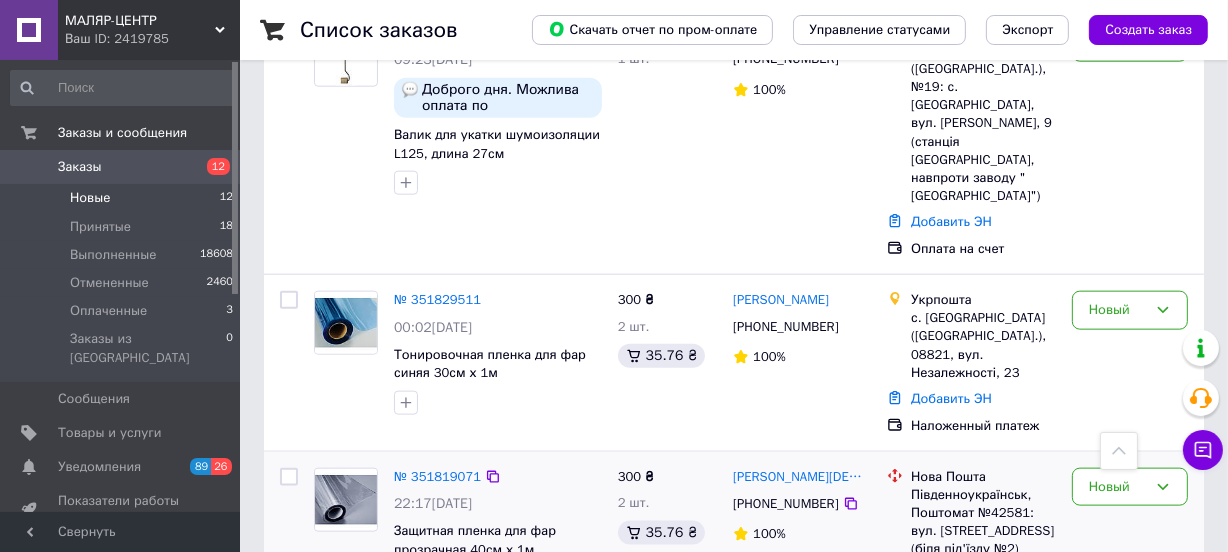 scroll, scrollTop: 2085, scrollLeft: 0, axis: vertical 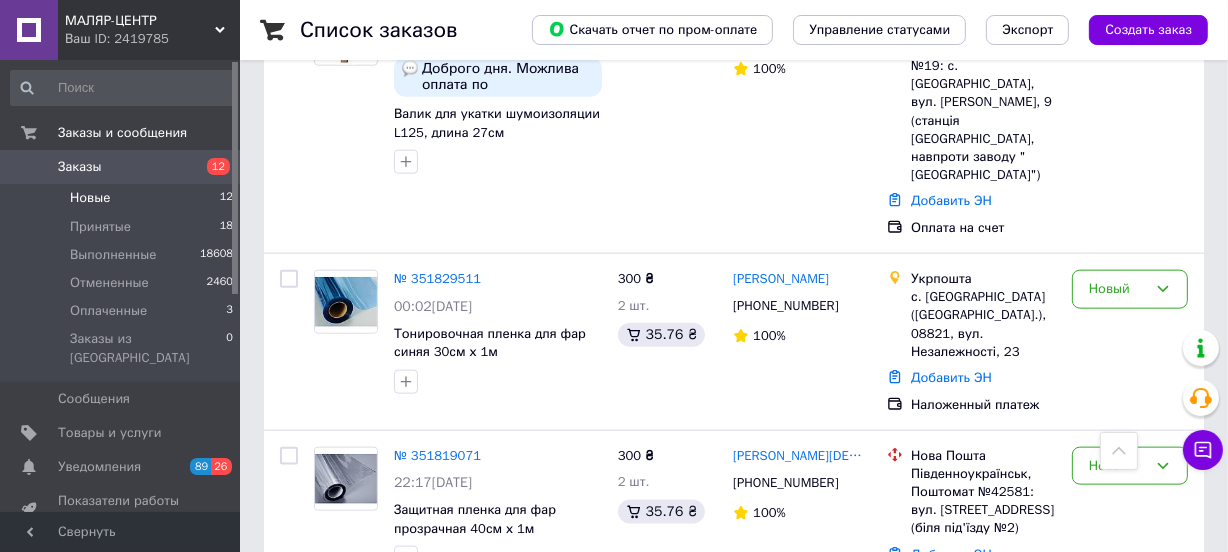 drag, startPoint x: 529, startPoint y: 494, endPoint x: 396, endPoint y: 493, distance: 133.00375 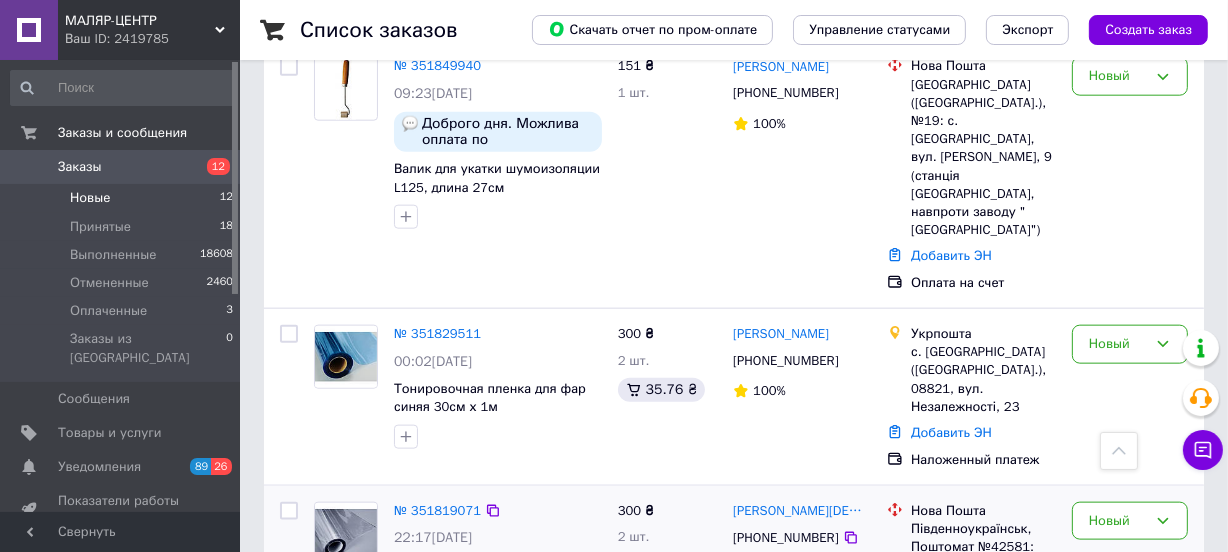 scroll, scrollTop: 1843, scrollLeft: 0, axis: vertical 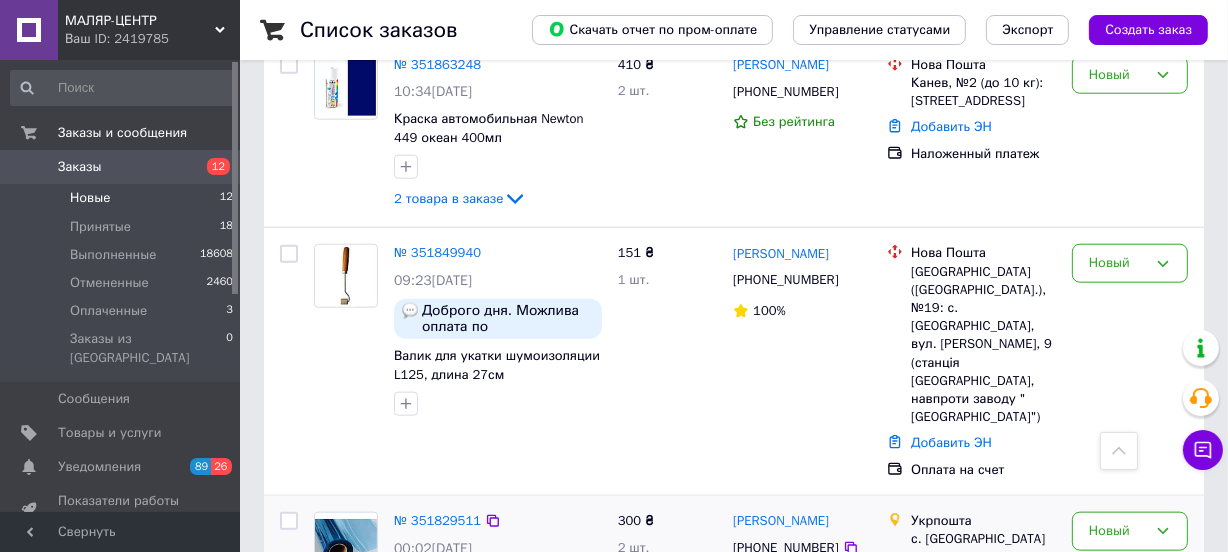 drag, startPoint x: 497, startPoint y: 401, endPoint x: 387, endPoint y: 386, distance: 111.01801 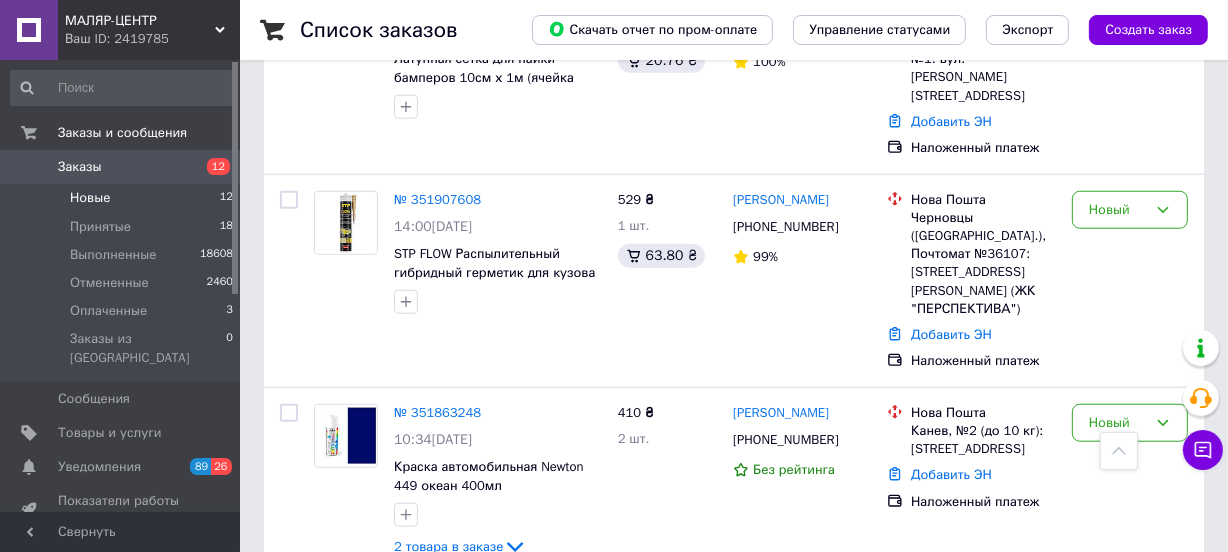 scroll, scrollTop: 1600, scrollLeft: 0, axis: vertical 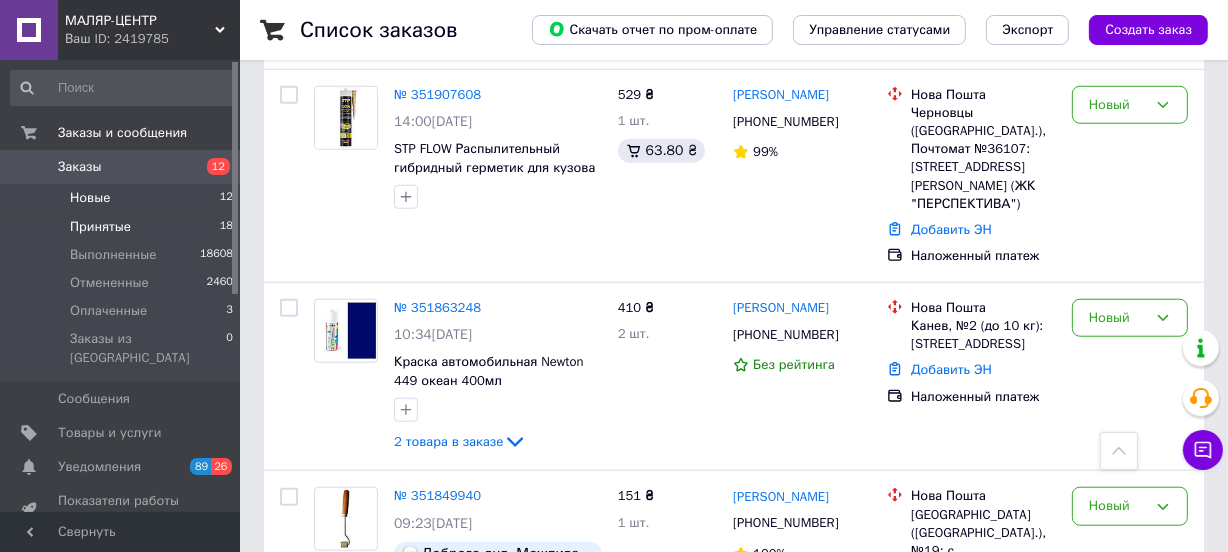 click on "Принятые" at bounding box center [100, 227] 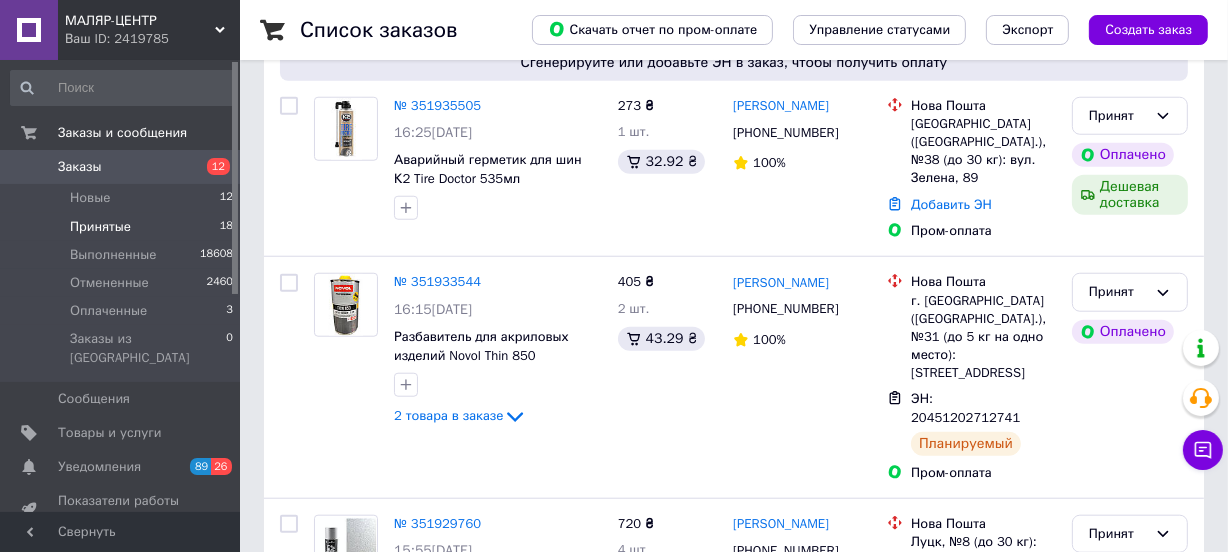 scroll, scrollTop: 0, scrollLeft: 0, axis: both 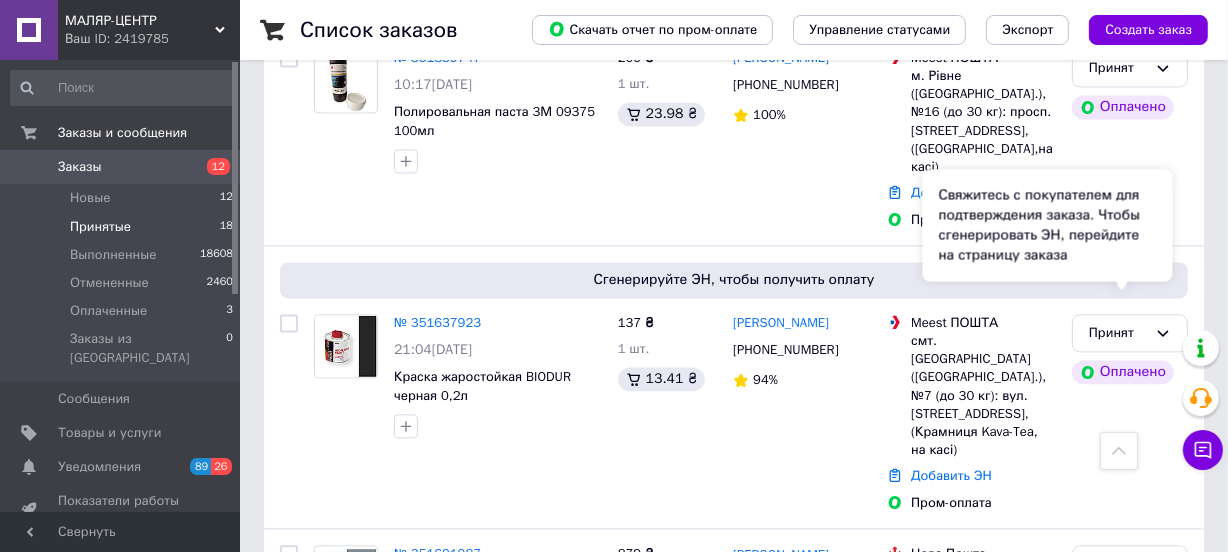 click on "Свяжитесь с покупателем для подтверждения заказа.
Чтобы сгенерировать ЭН, перейдите на страницу заказа" at bounding box center [1048, 225] 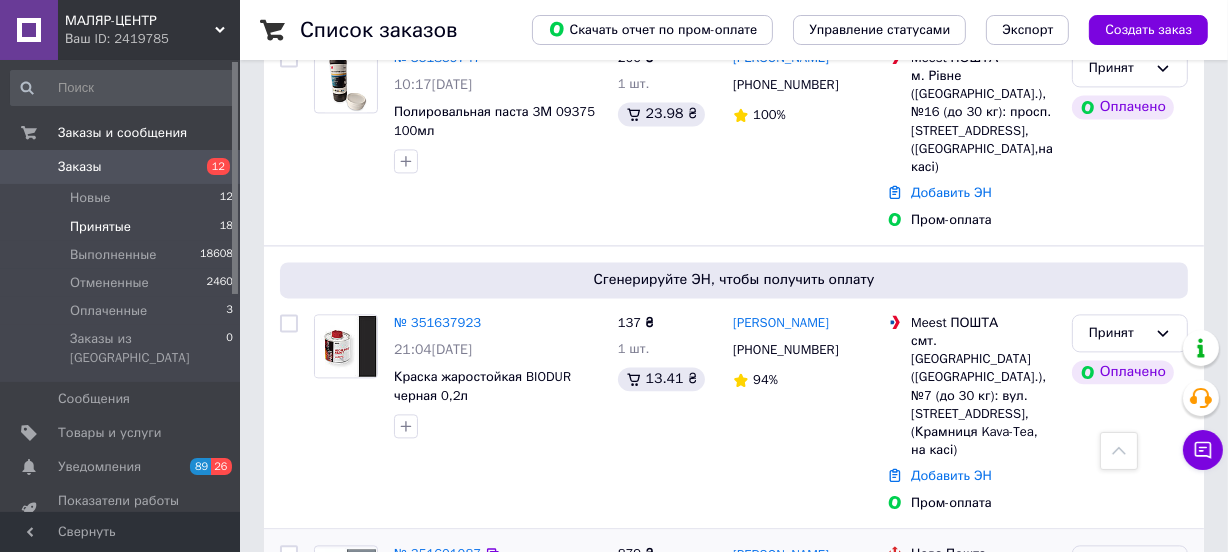 click 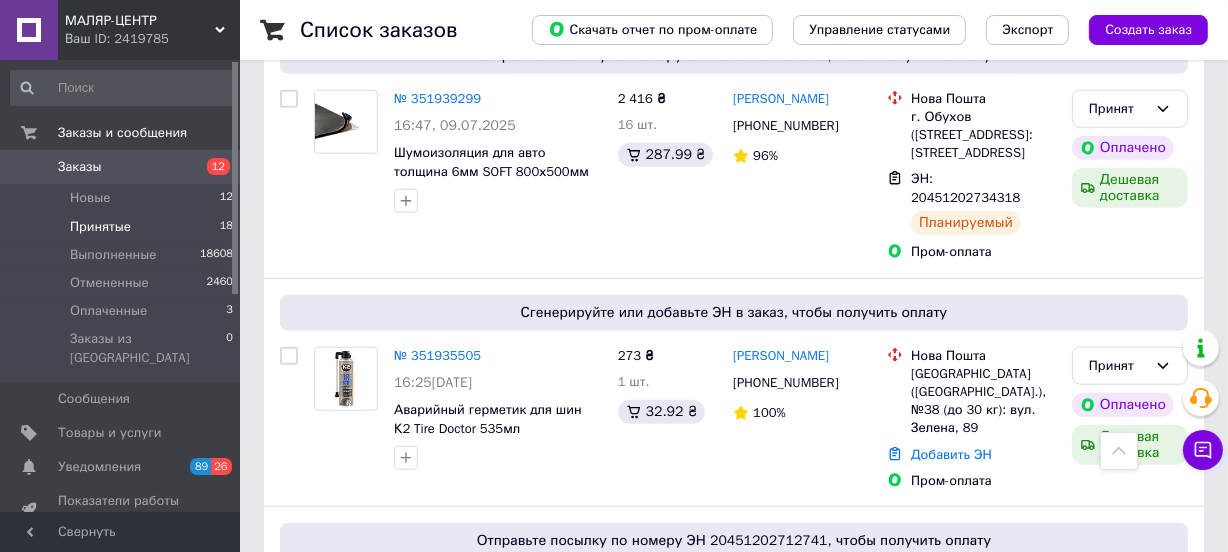 scroll, scrollTop: 1608, scrollLeft: 0, axis: vertical 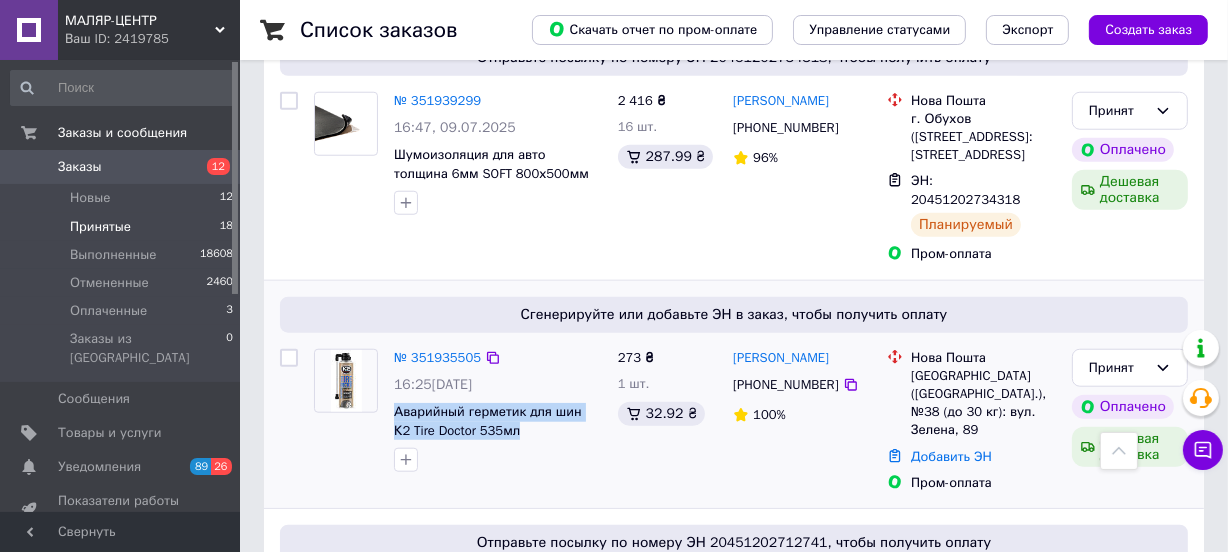 drag, startPoint x: 503, startPoint y: 330, endPoint x: 392, endPoint y: 319, distance: 111.54372 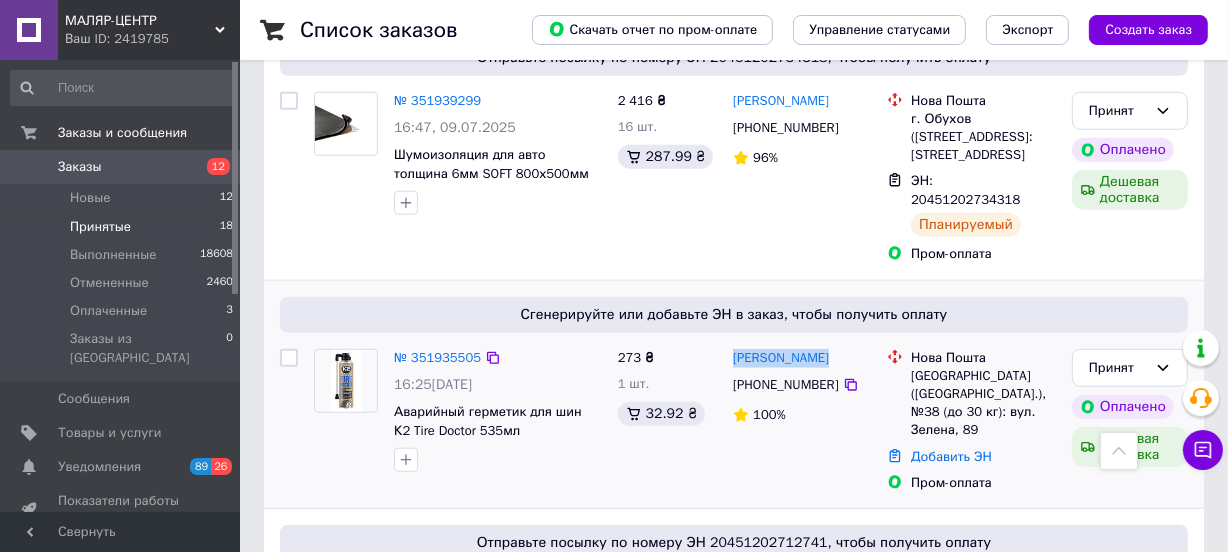 drag, startPoint x: 822, startPoint y: 263, endPoint x: 730, endPoint y: 260, distance: 92.0489 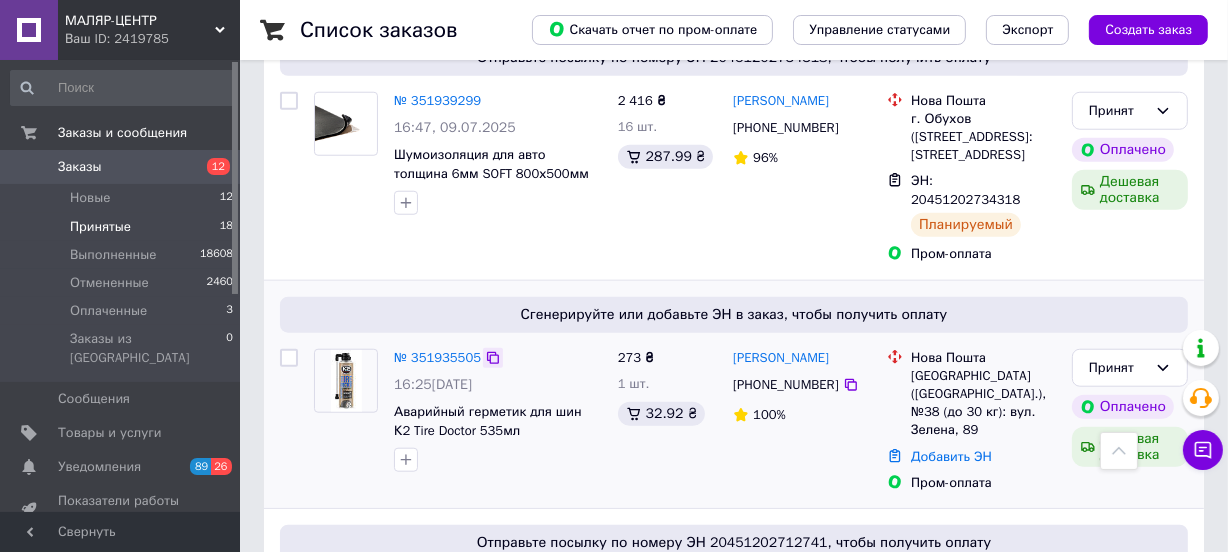 click 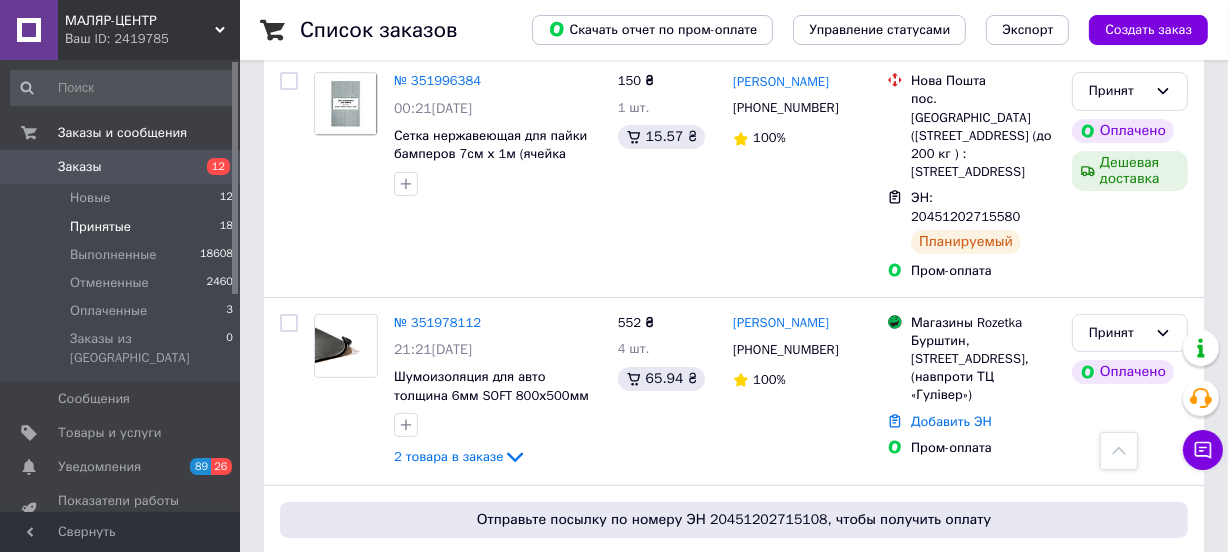 scroll, scrollTop: 274, scrollLeft: 0, axis: vertical 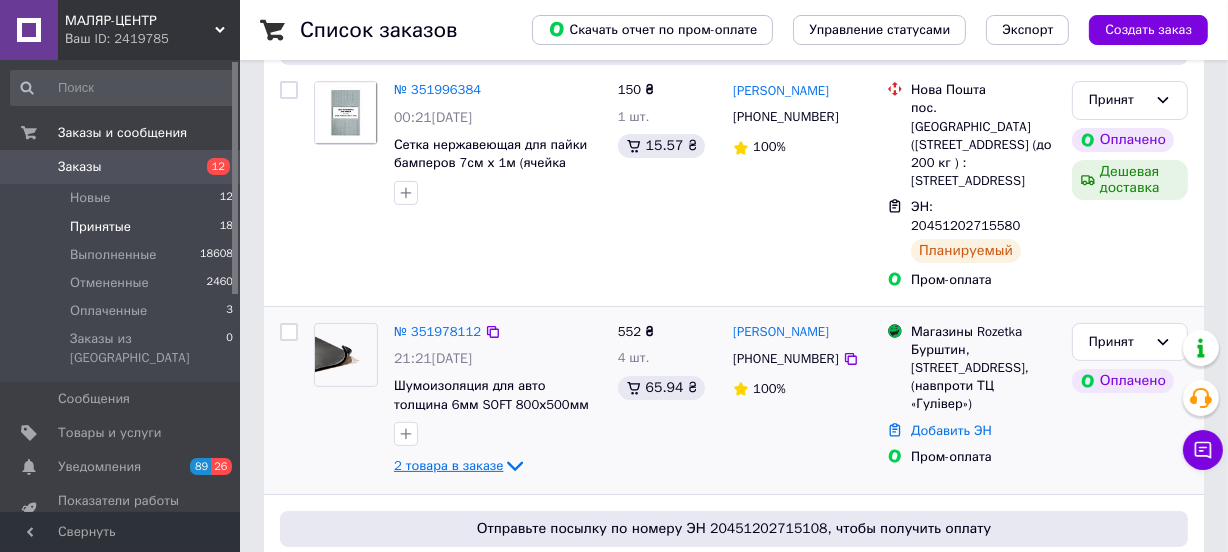 click 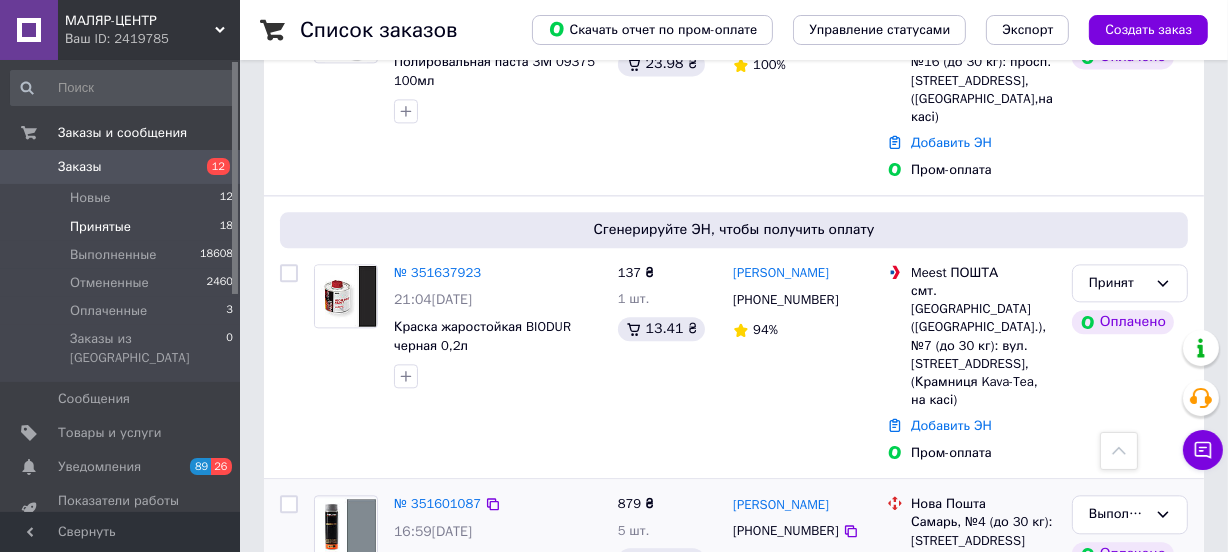 scroll, scrollTop: 4070, scrollLeft: 0, axis: vertical 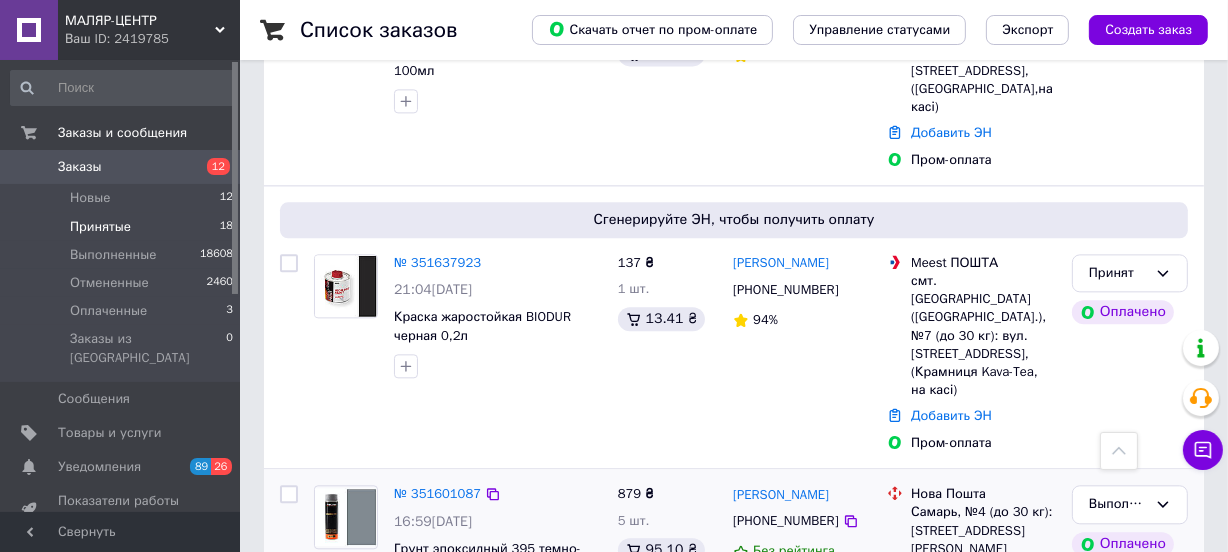 drag, startPoint x: 539, startPoint y: 464, endPoint x: 395, endPoint y: 448, distance: 144.88617 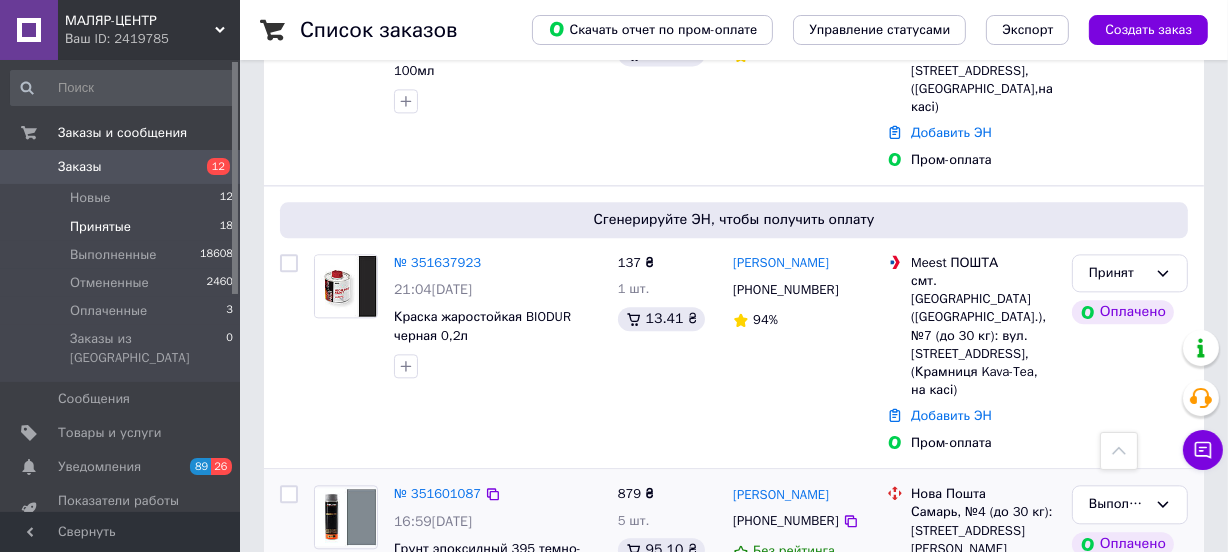 click 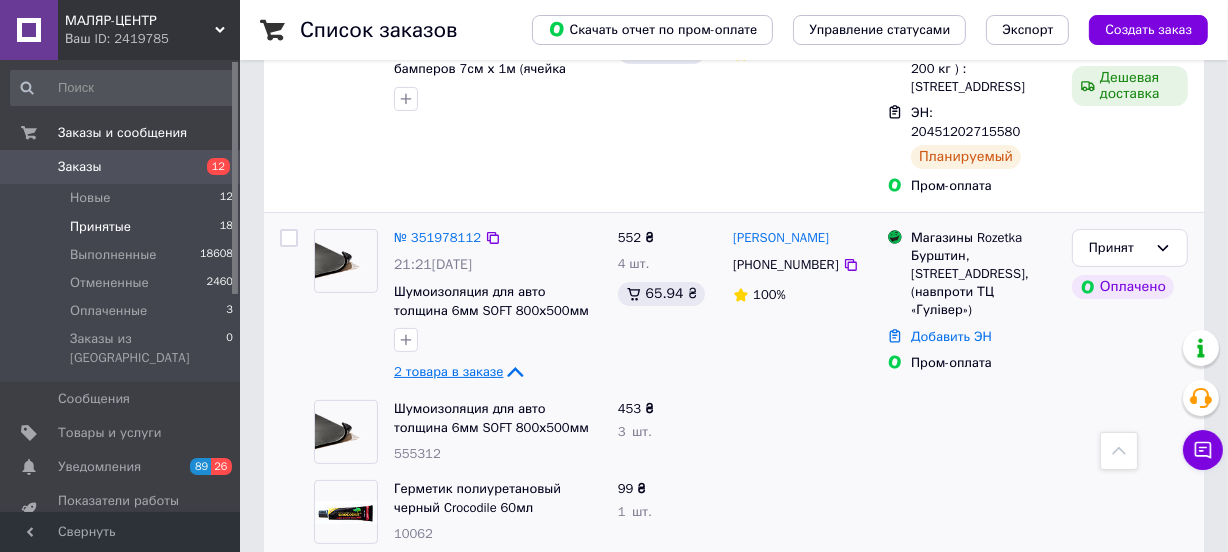 scroll, scrollTop: 434, scrollLeft: 0, axis: vertical 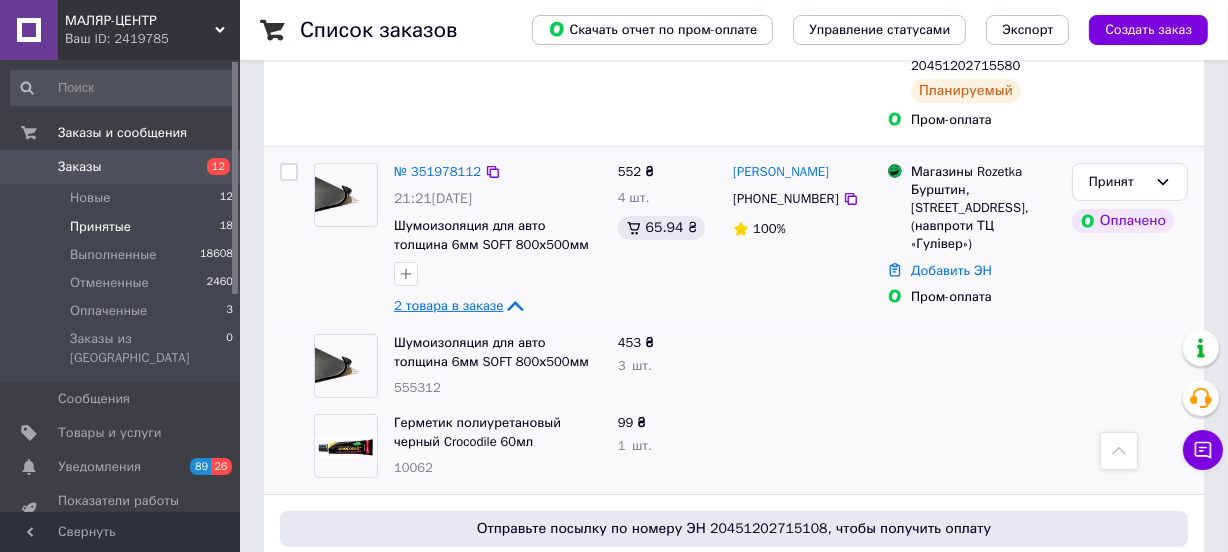 click 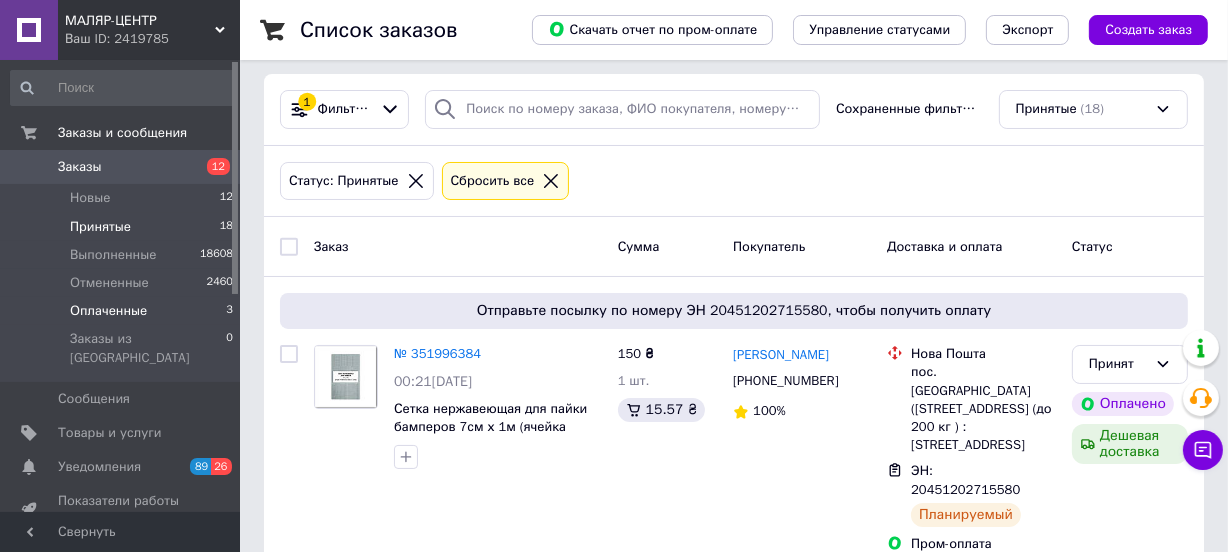scroll, scrollTop: 0, scrollLeft: 0, axis: both 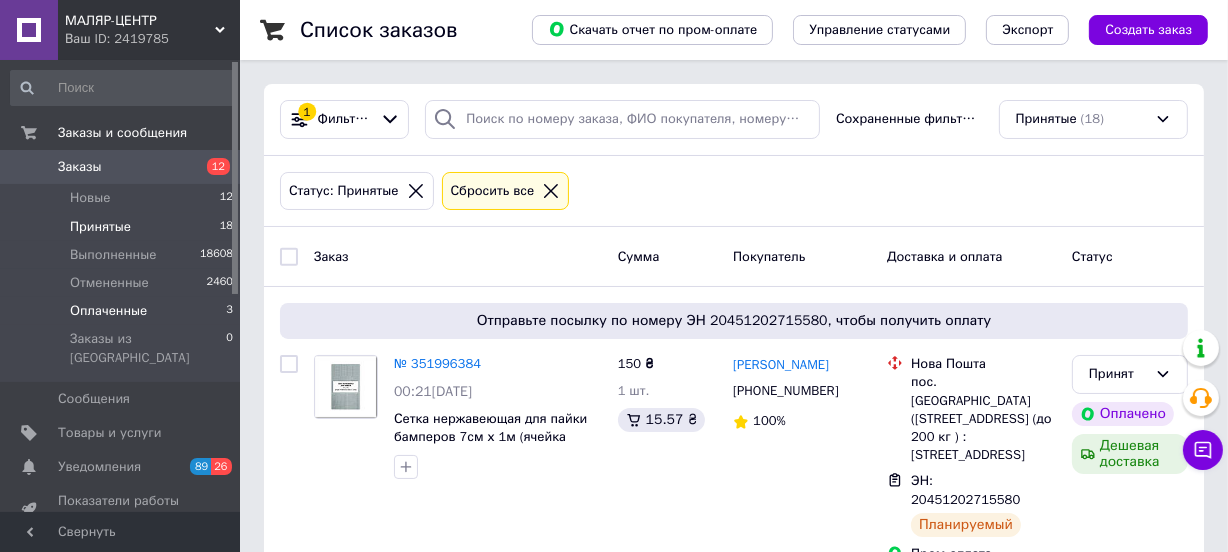 click on "Оплаченные" at bounding box center [108, 311] 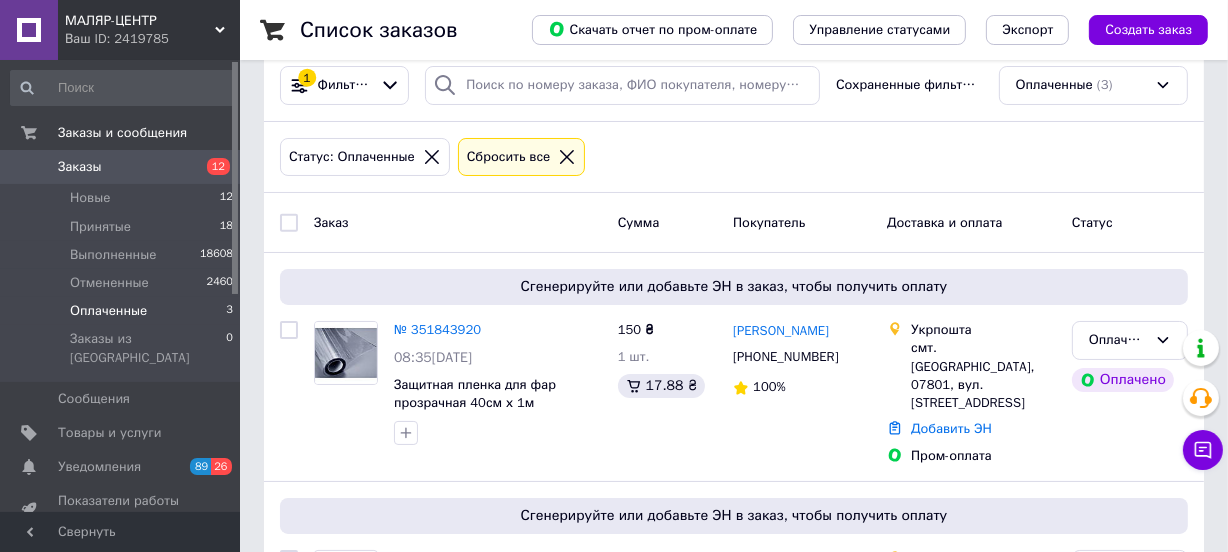 scroll, scrollTop: 0, scrollLeft: 0, axis: both 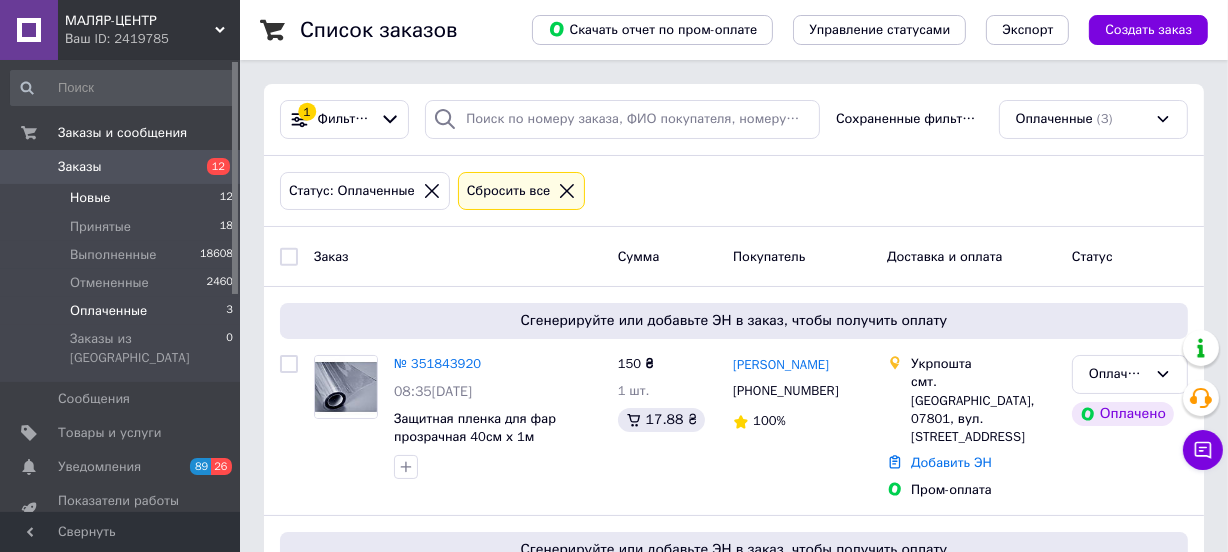 click on "Новые" at bounding box center [90, 198] 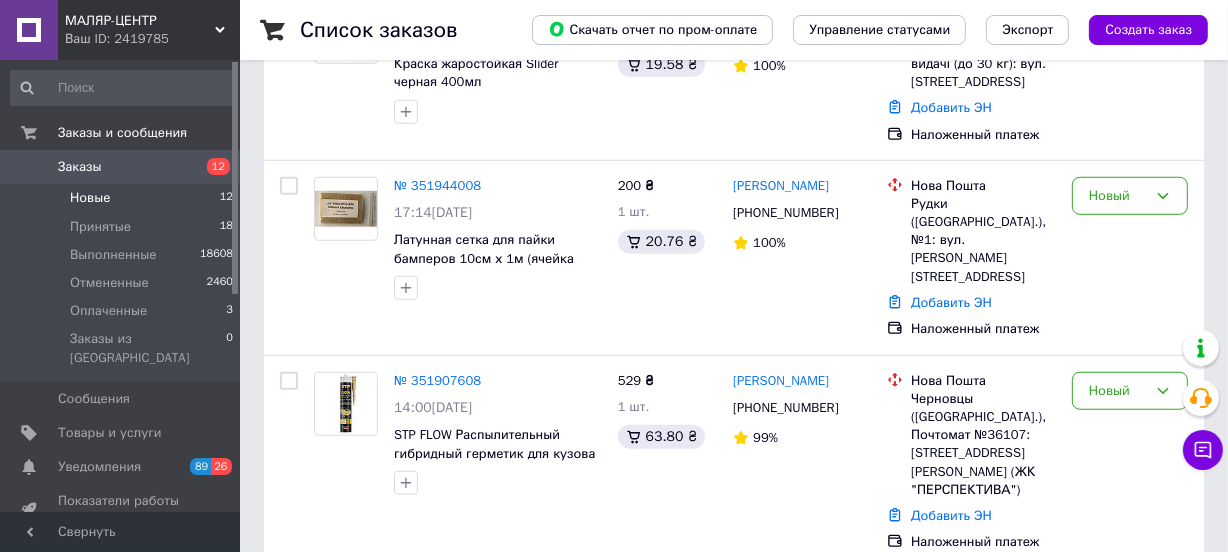 scroll, scrollTop: 2146, scrollLeft: 0, axis: vertical 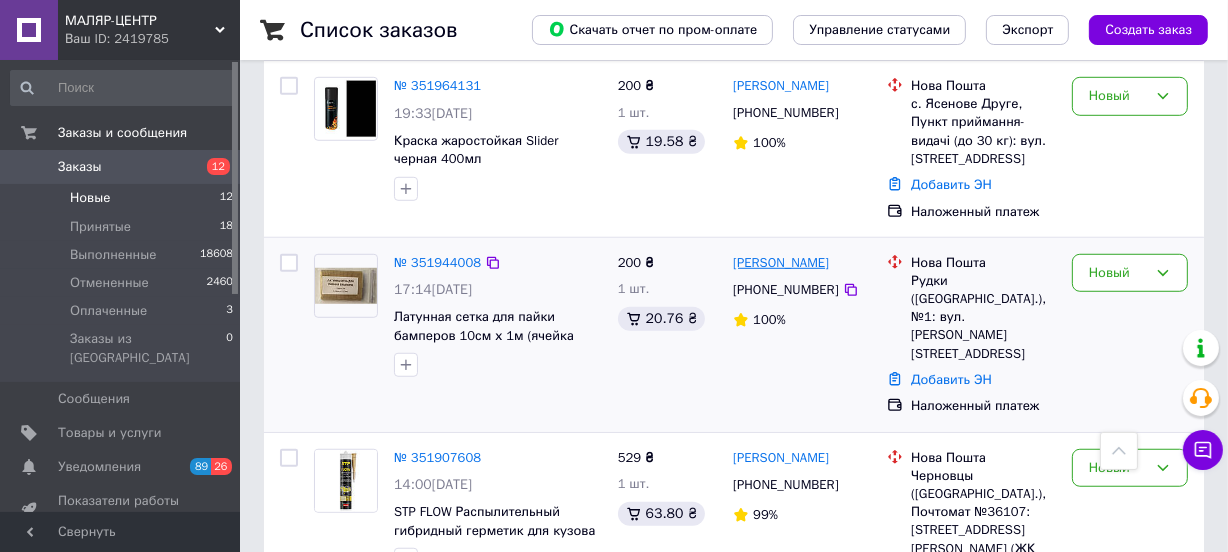 drag, startPoint x: 835, startPoint y: 180, endPoint x: 735, endPoint y: 180, distance: 100 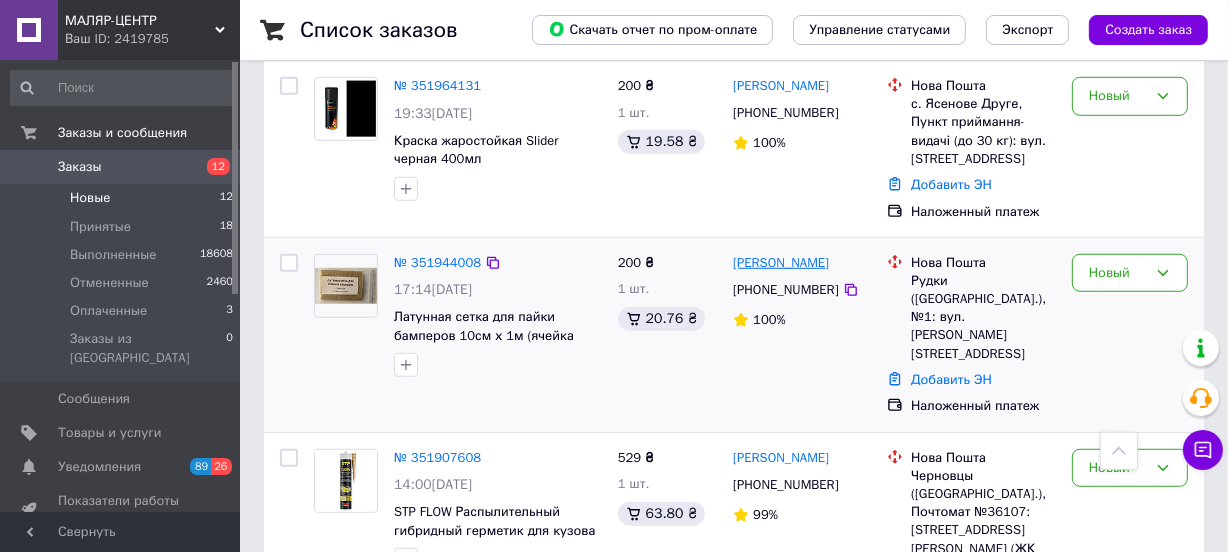 copy on "Руслан  Стопець" 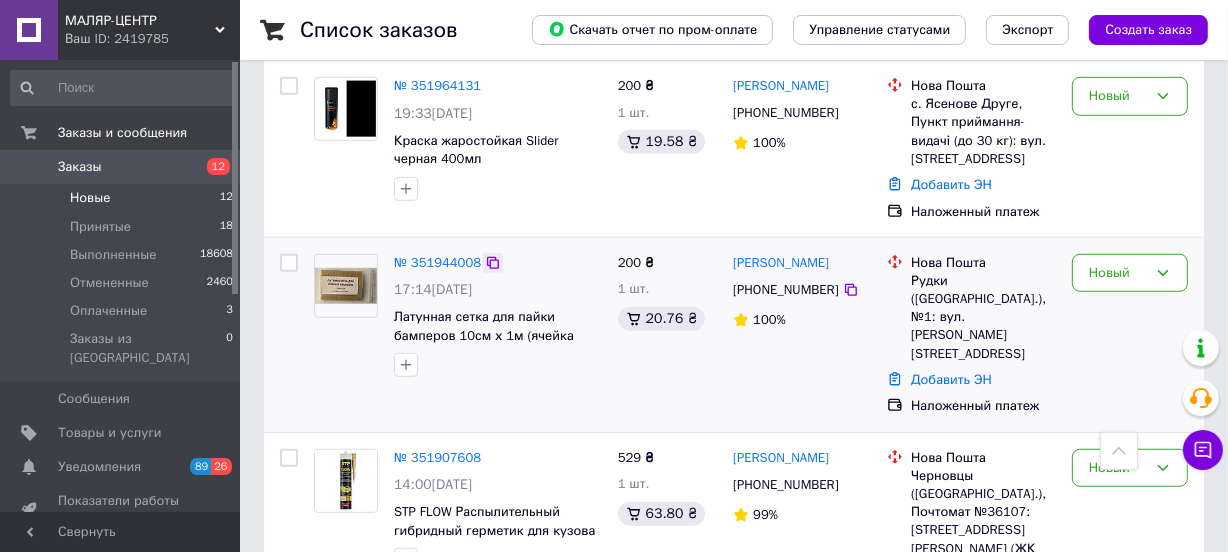click 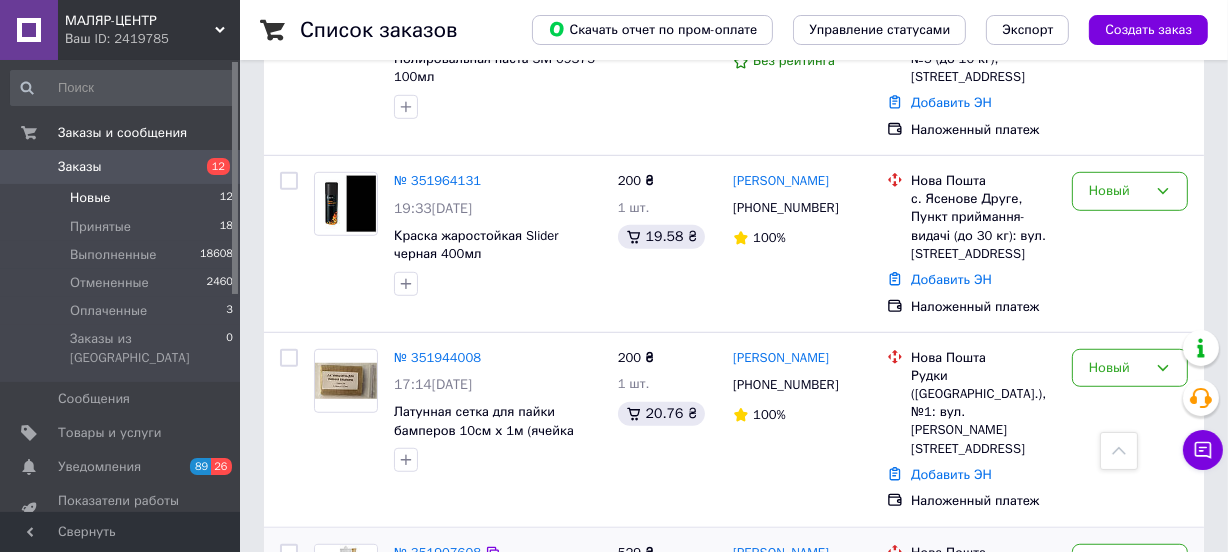 scroll, scrollTop: 1055, scrollLeft: 0, axis: vertical 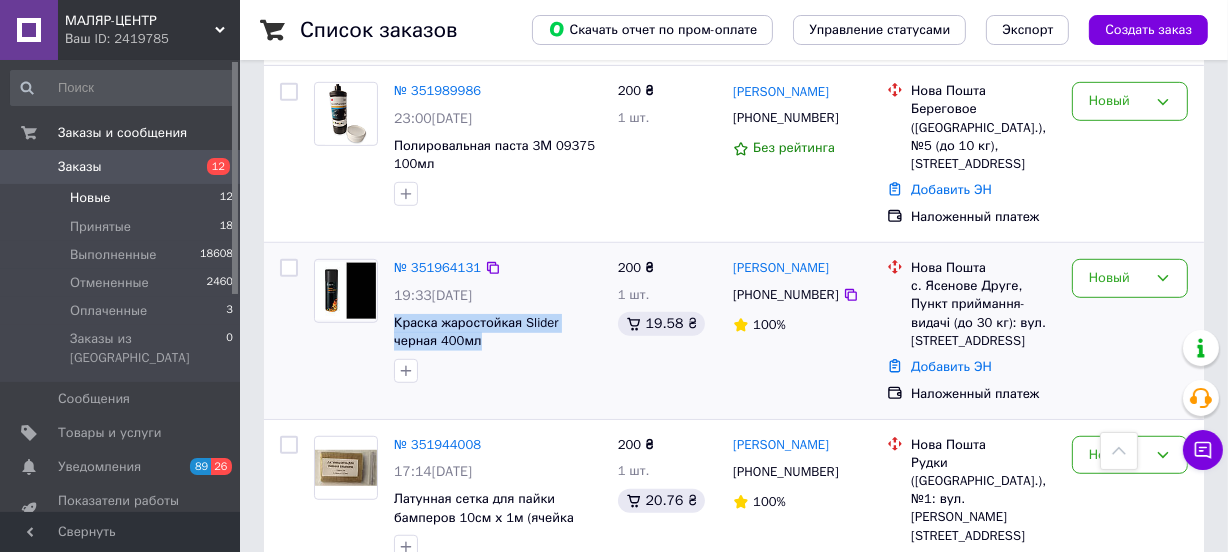 drag, startPoint x: 439, startPoint y: 257, endPoint x: 392, endPoint y: 239, distance: 50.32892 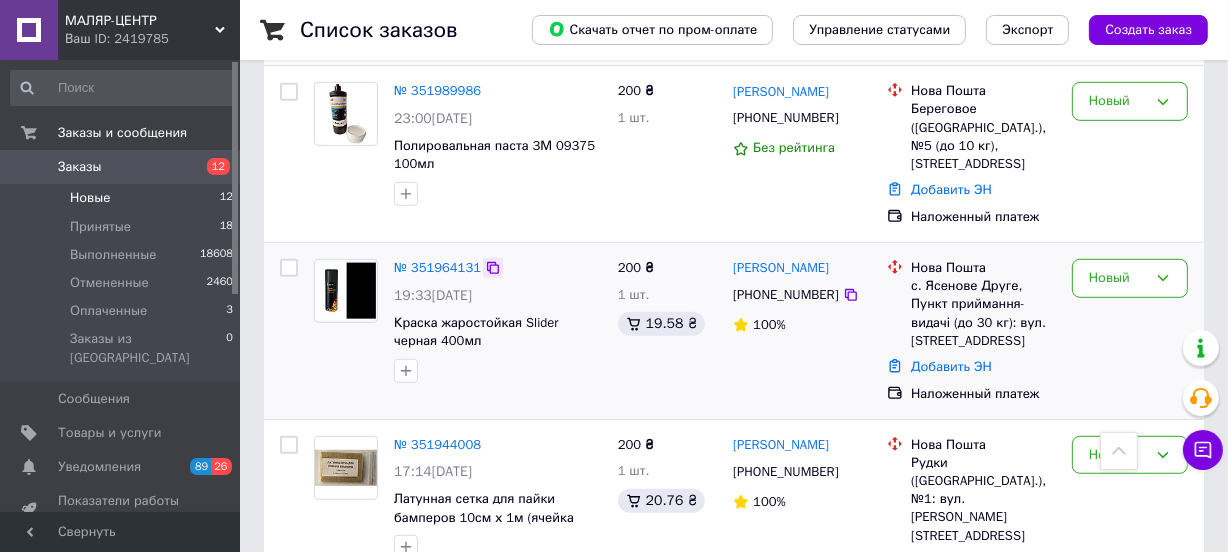 click 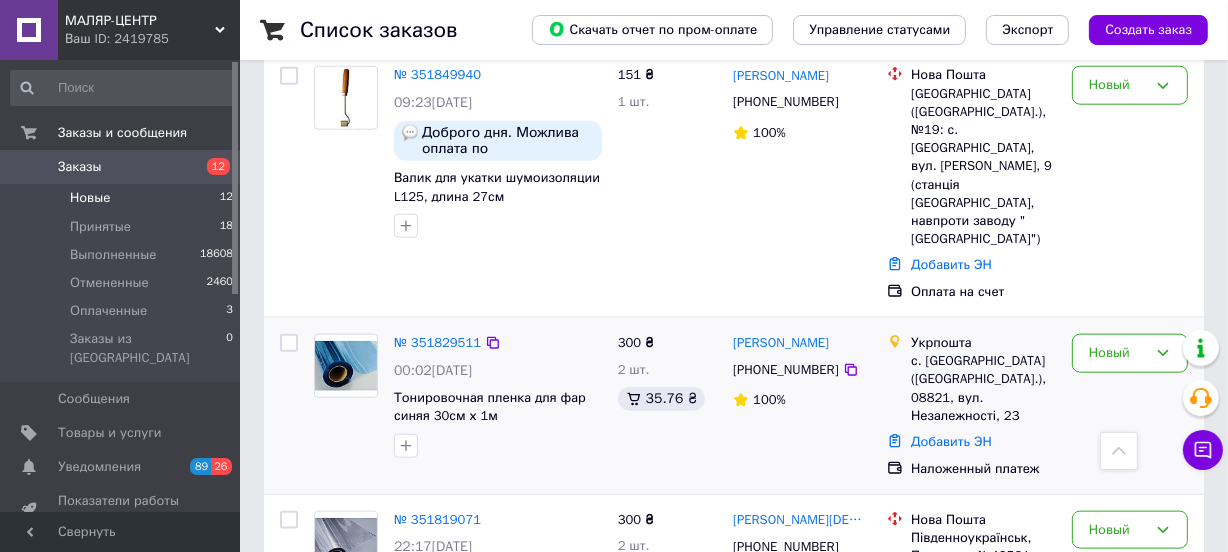 scroll, scrollTop: 1964, scrollLeft: 0, axis: vertical 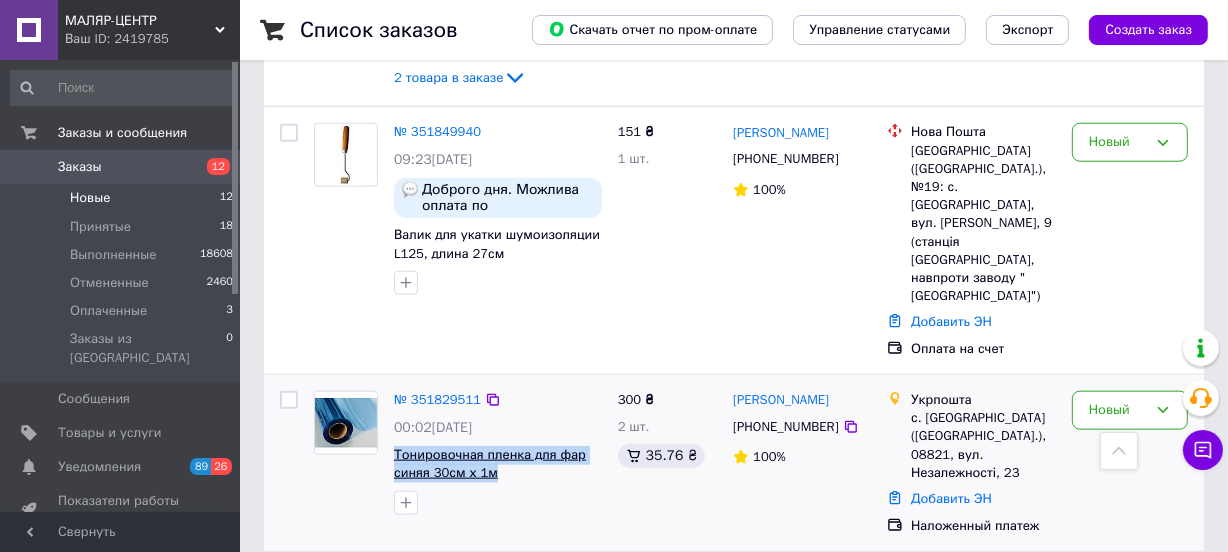 drag, startPoint x: 500, startPoint y: 275, endPoint x: 393, endPoint y: 260, distance: 108.04629 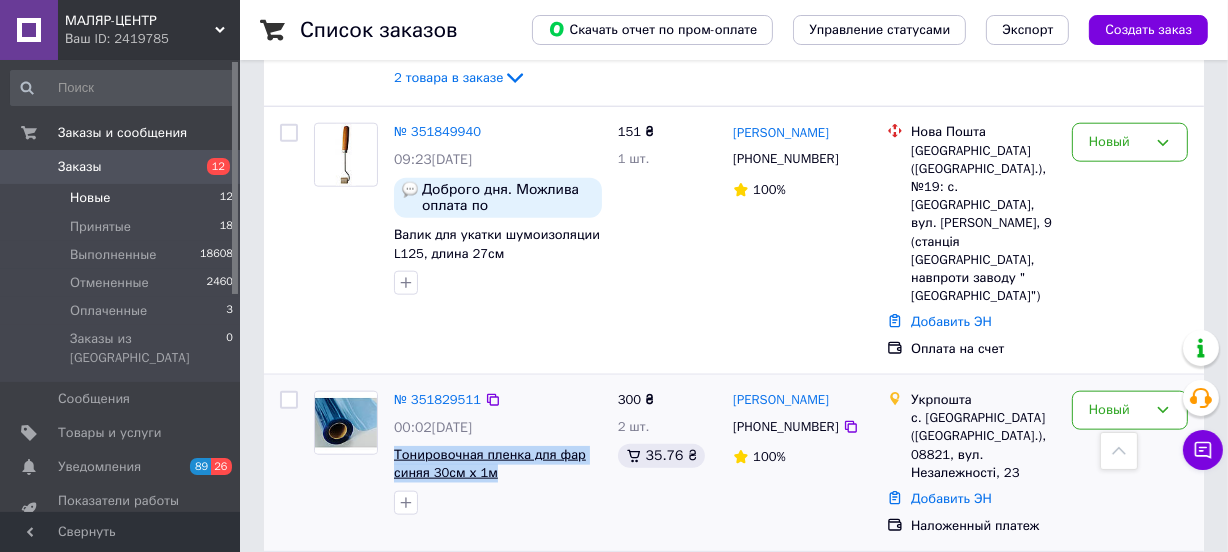 copy on "Тонировочная пленка для фар синяя 30см х 1м" 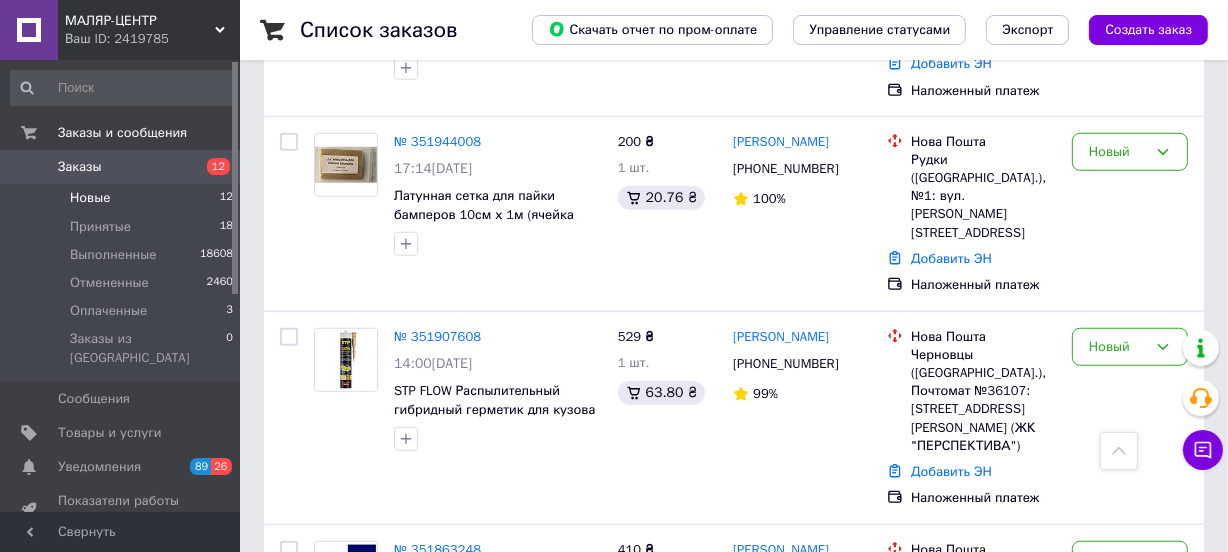 scroll, scrollTop: 1176, scrollLeft: 0, axis: vertical 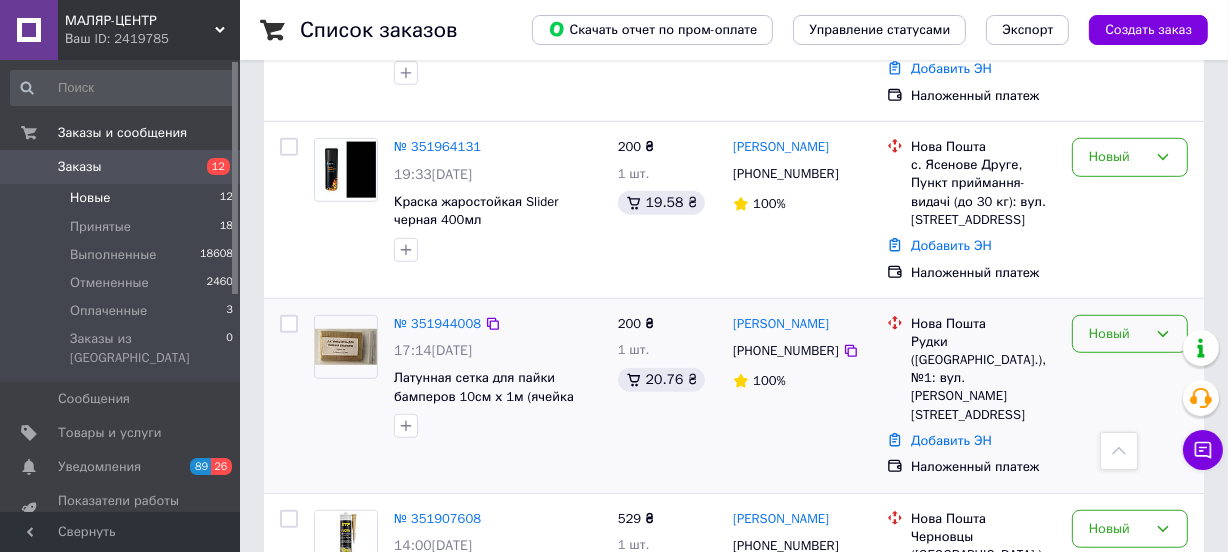 click 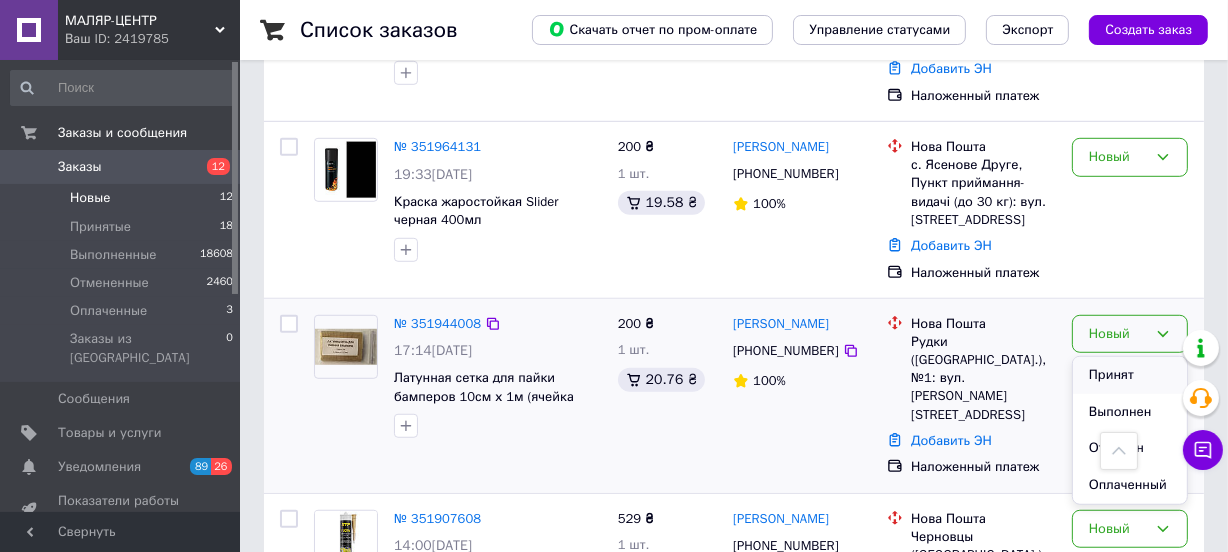 click on "Принят" at bounding box center (1130, 375) 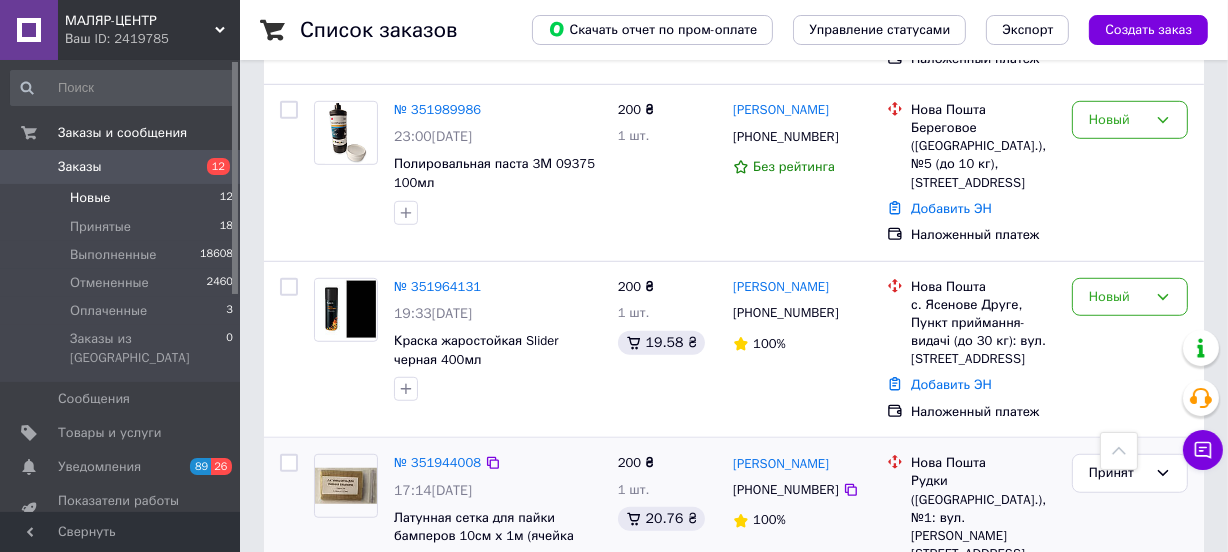 scroll, scrollTop: 1092, scrollLeft: 0, axis: vertical 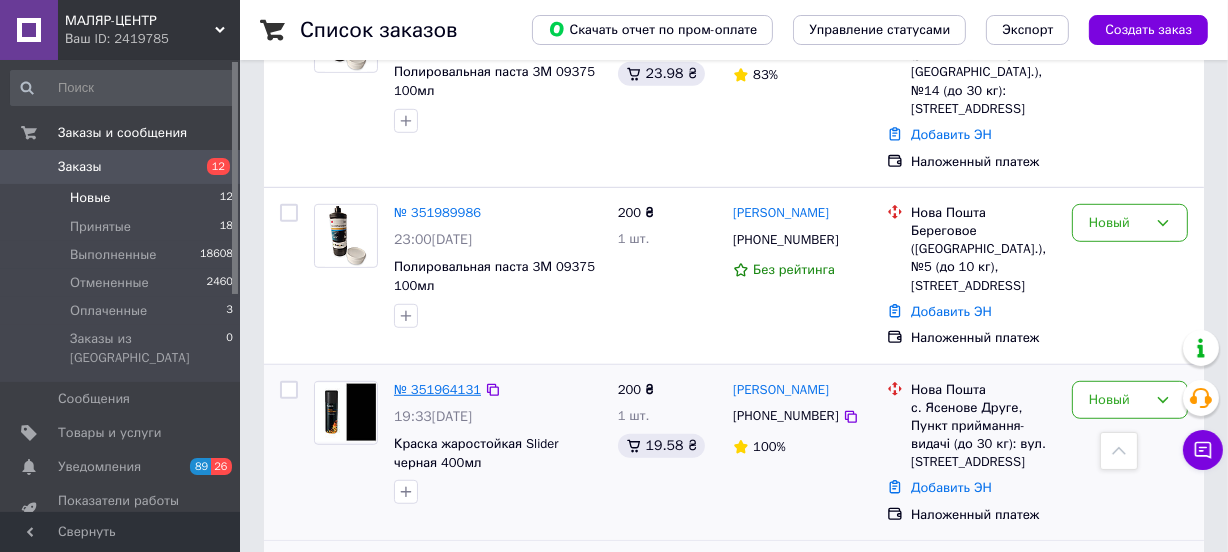 click on "№ 351964131" at bounding box center [437, 389] 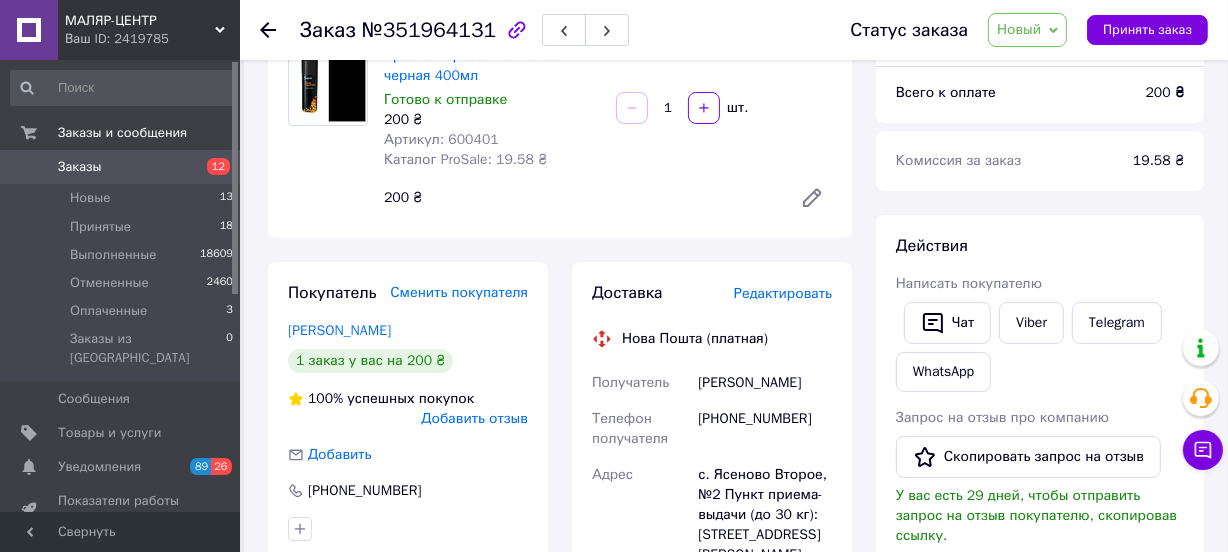 scroll, scrollTop: 172, scrollLeft: 0, axis: vertical 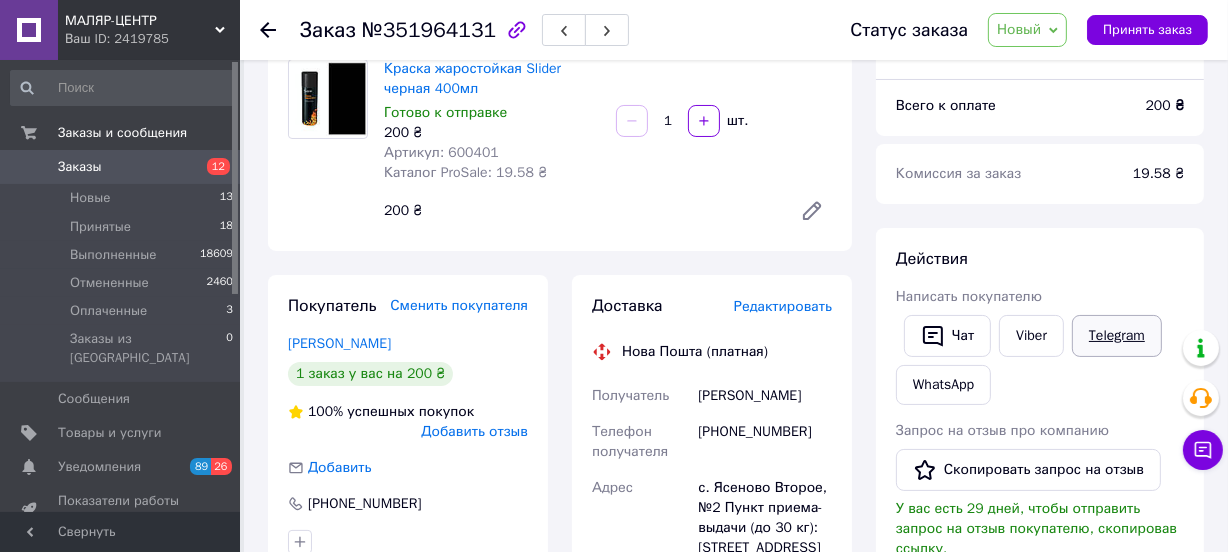 click on "Telegram" at bounding box center [1117, 336] 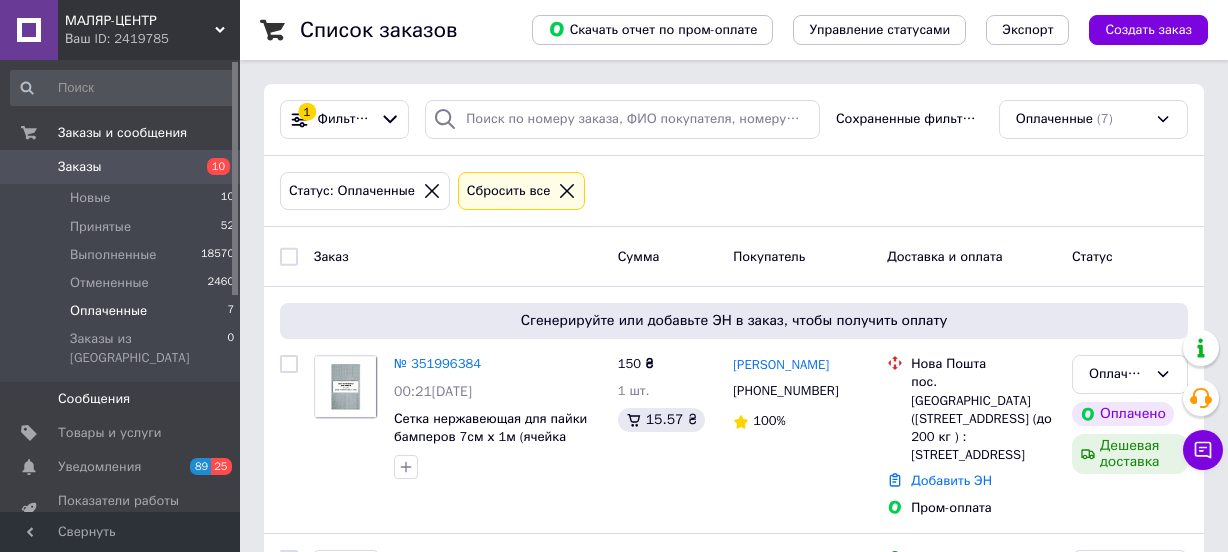 scroll, scrollTop: 0, scrollLeft: 0, axis: both 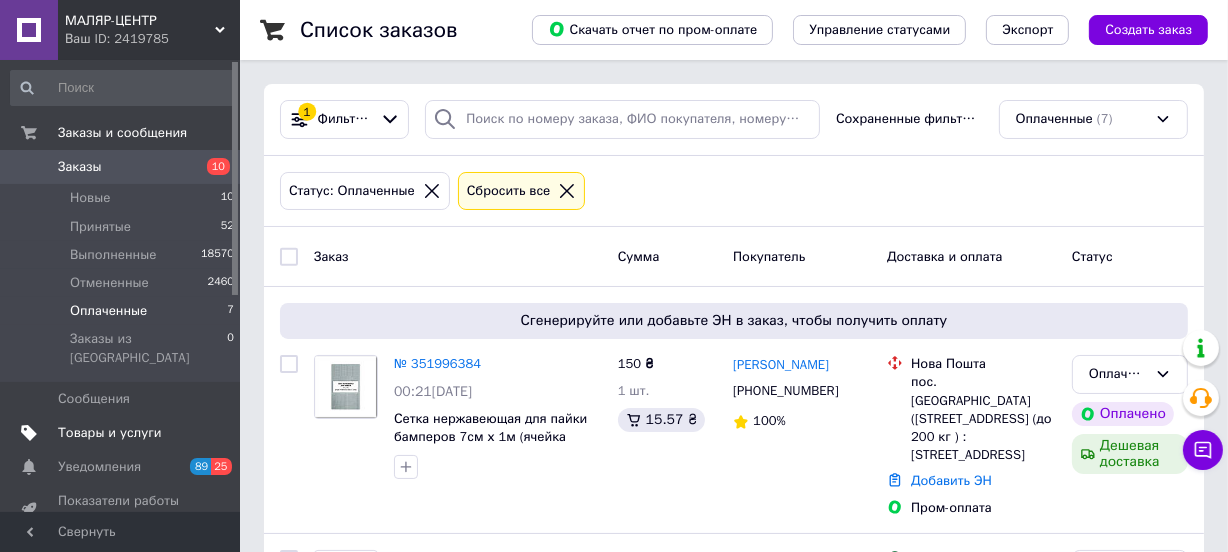 click on "Товары и услуги" at bounding box center [110, 433] 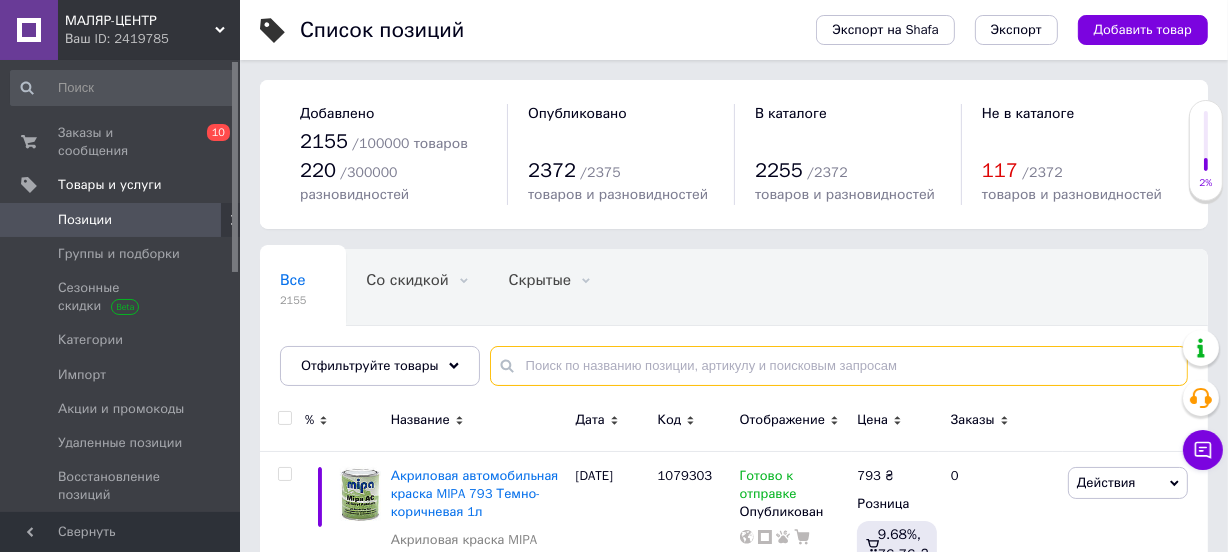 click at bounding box center [839, 366] 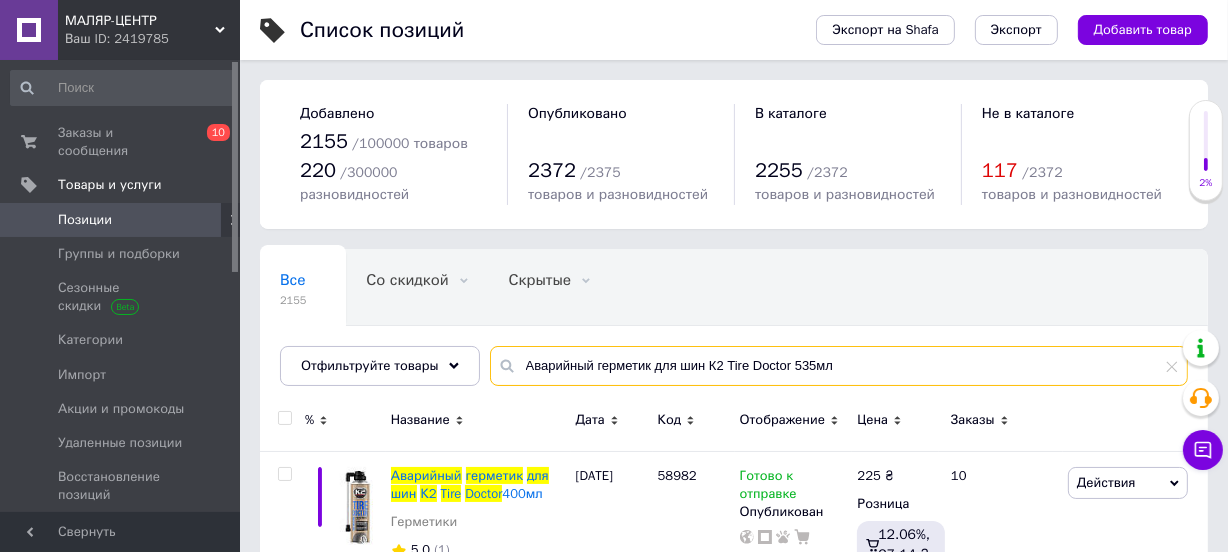 click on "Аварийный герметик для шин К2 Tire Doctor 535мл" at bounding box center (839, 366) 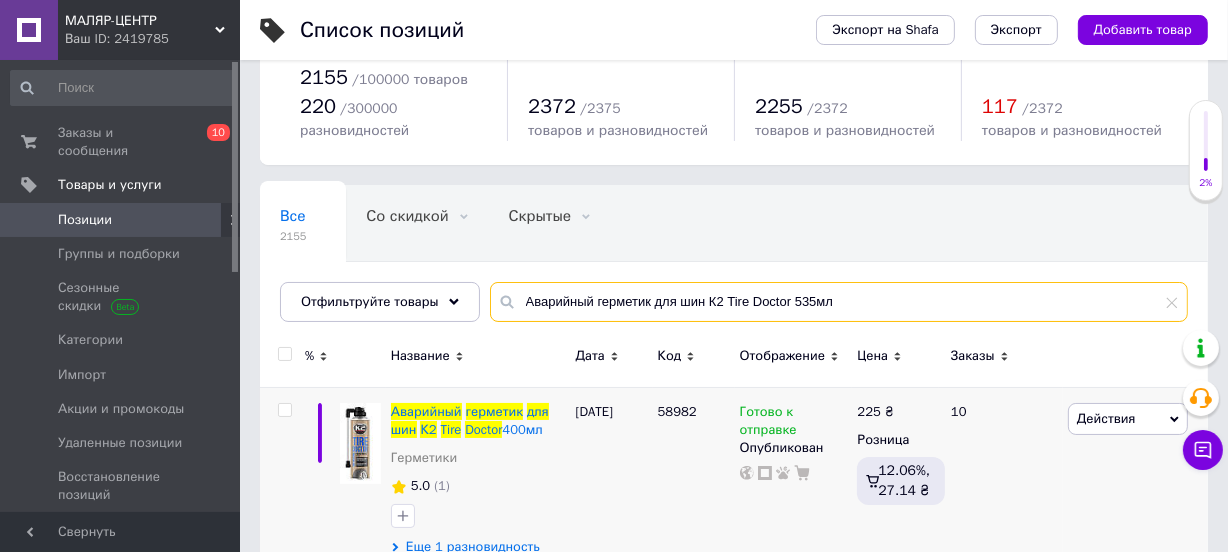 scroll, scrollTop: 103, scrollLeft: 0, axis: vertical 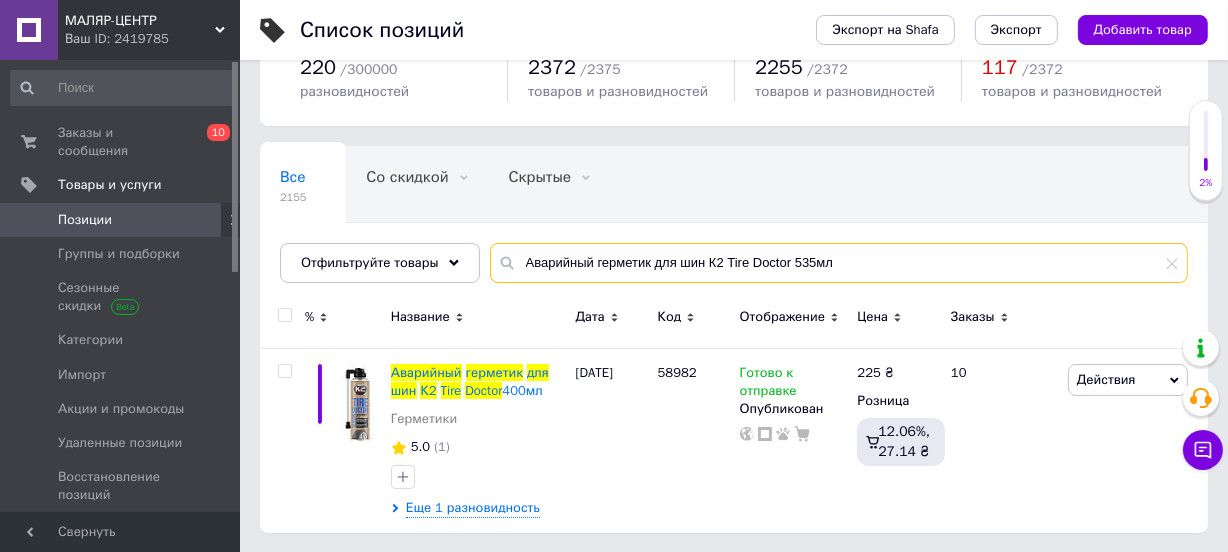 type on "Аварийный герметик для шин К2 Tire Doctor 535мл" 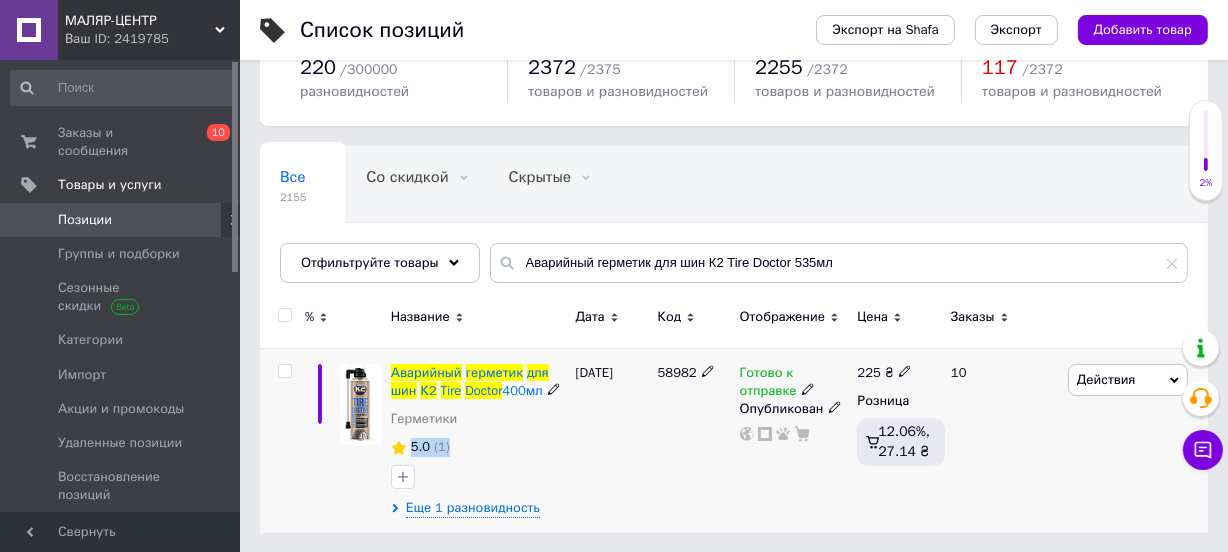 drag, startPoint x: 544, startPoint y: 399, endPoint x: 556, endPoint y: 456, distance: 58.249462 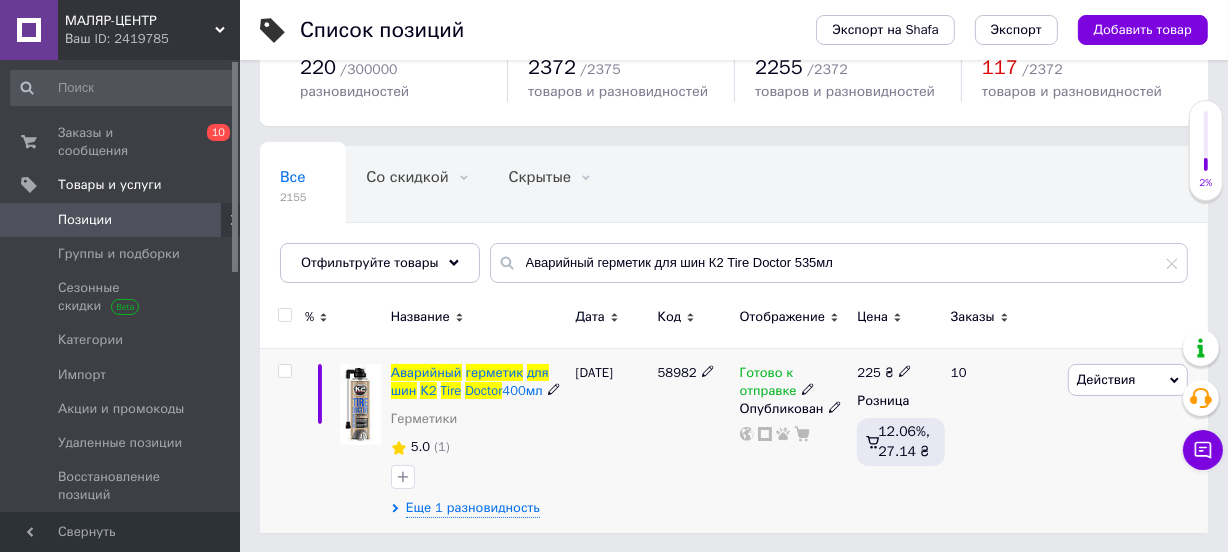 drag, startPoint x: 384, startPoint y: 358, endPoint x: 337, endPoint y: 351, distance: 47.518417 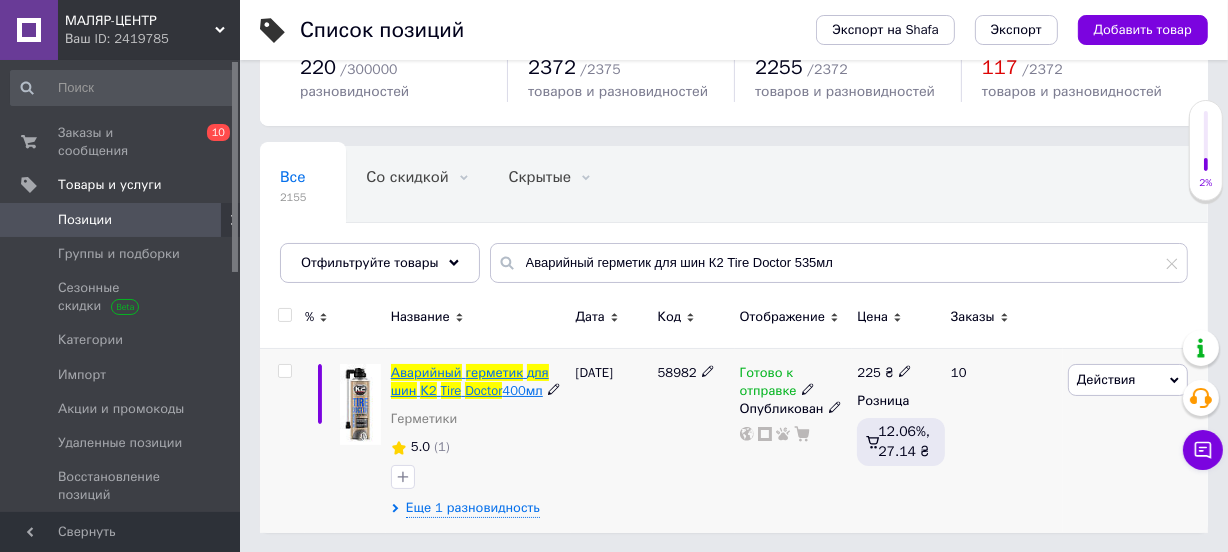 drag, startPoint x: 542, startPoint y: 393, endPoint x: 393, endPoint y: 370, distance: 150.76472 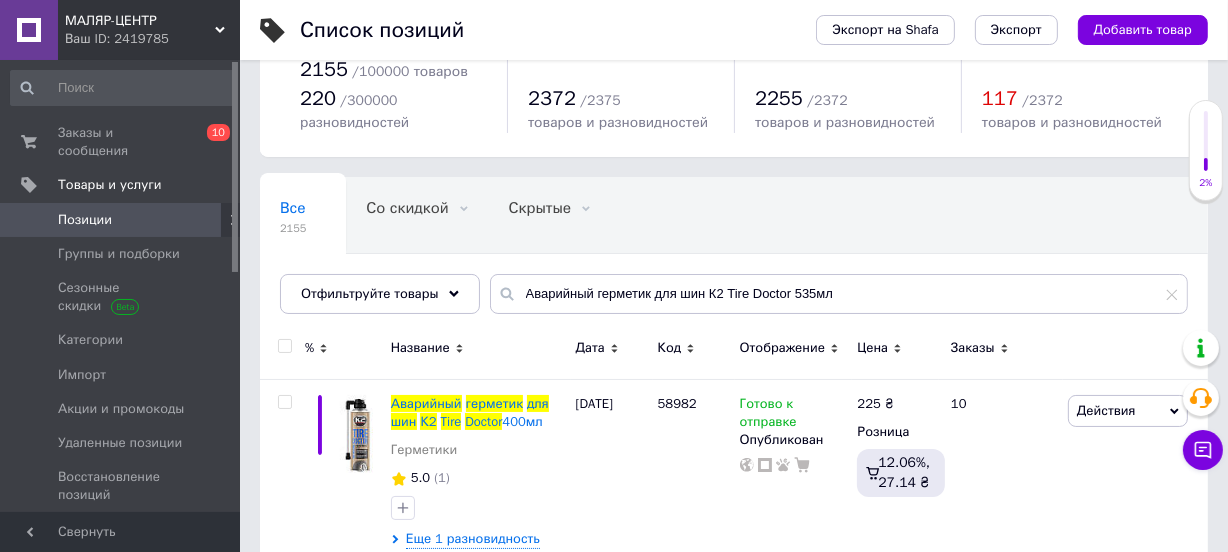 scroll, scrollTop: 42, scrollLeft: 0, axis: vertical 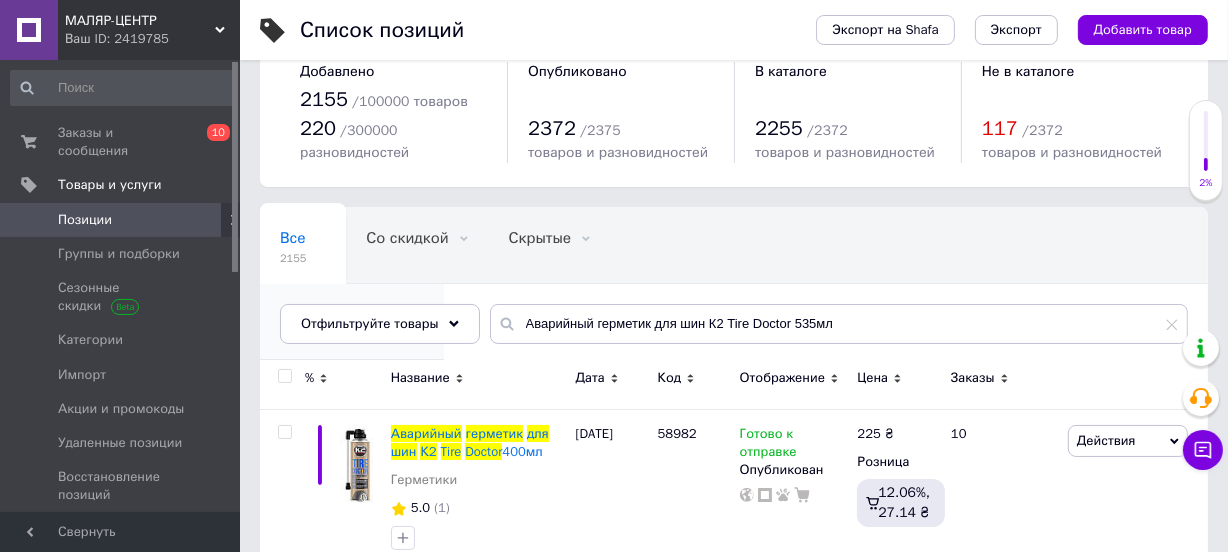 copy on "Аварийный   герметик   для   шин   К2   Tire   Doctor  400мл" 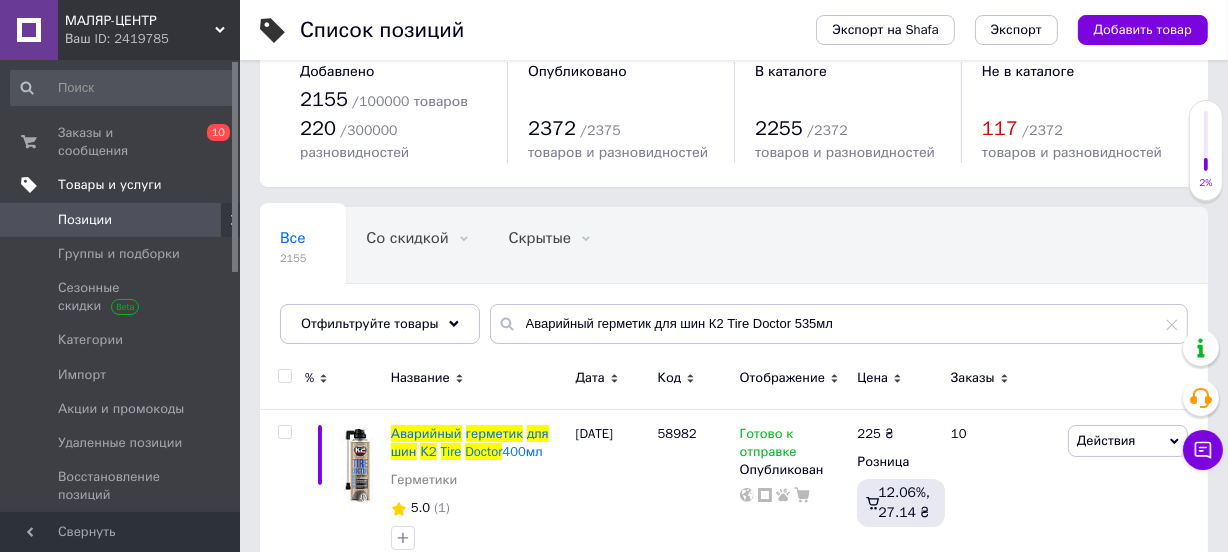 click on "Товары и услуги" at bounding box center (110, 185) 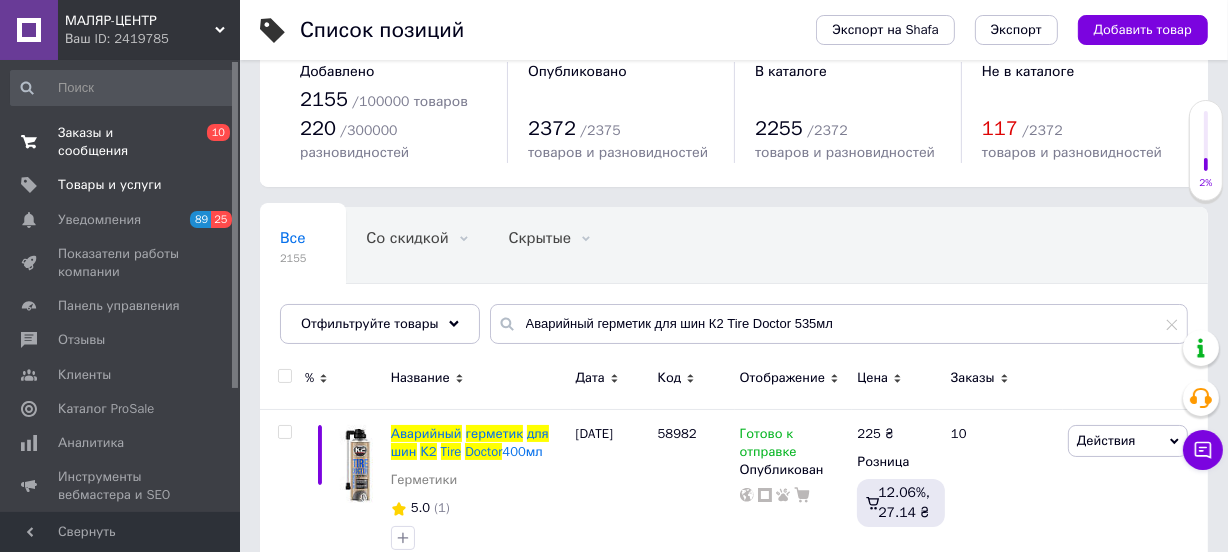 click on "Заказы и сообщения" at bounding box center [121, 142] 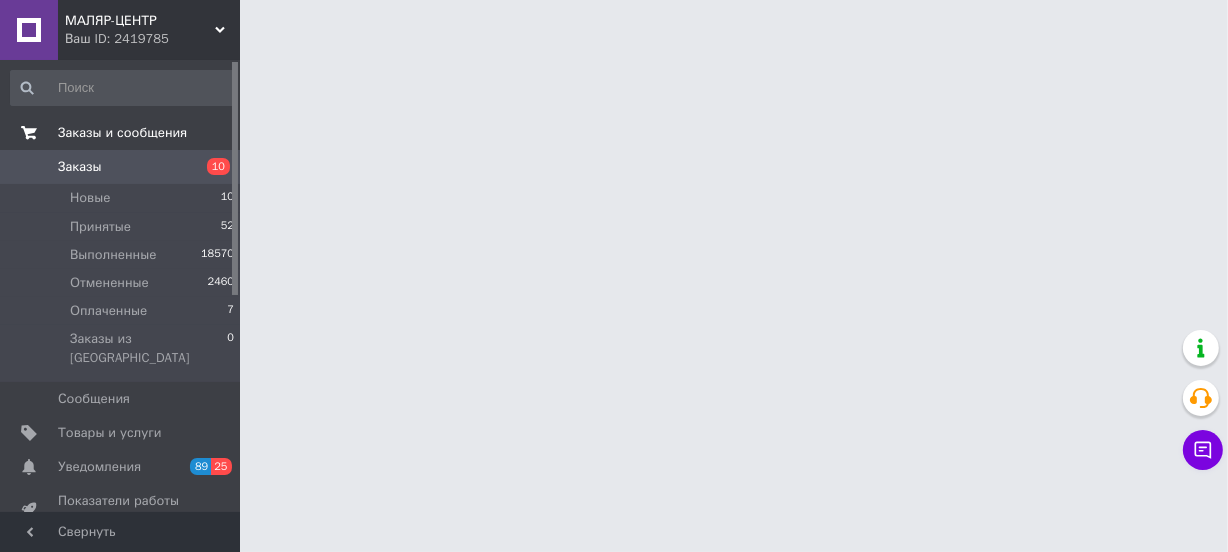 scroll, scrollTop: 0, scrollLeft: 0, axis: both 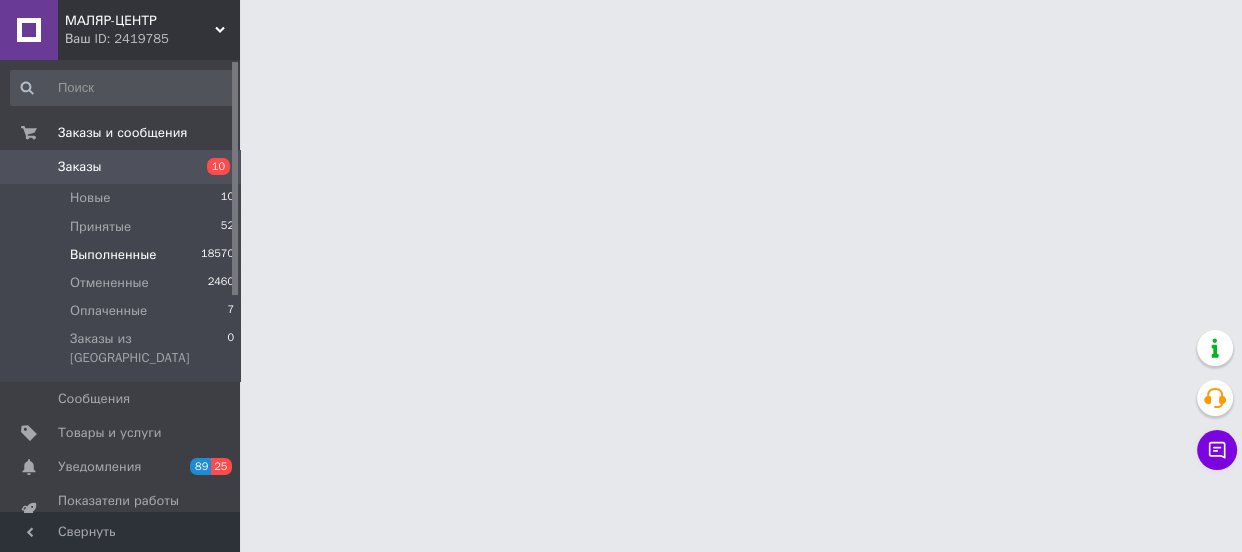 click on "Выполненные 18570" at bounding box center (123, 255) 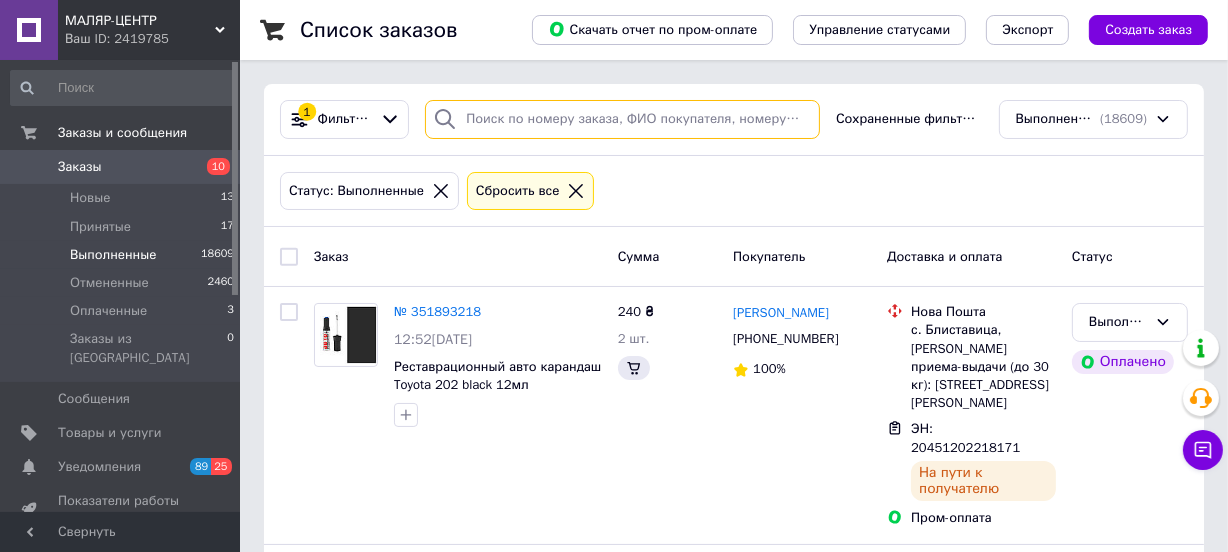 click at bounding box center (622, 119) 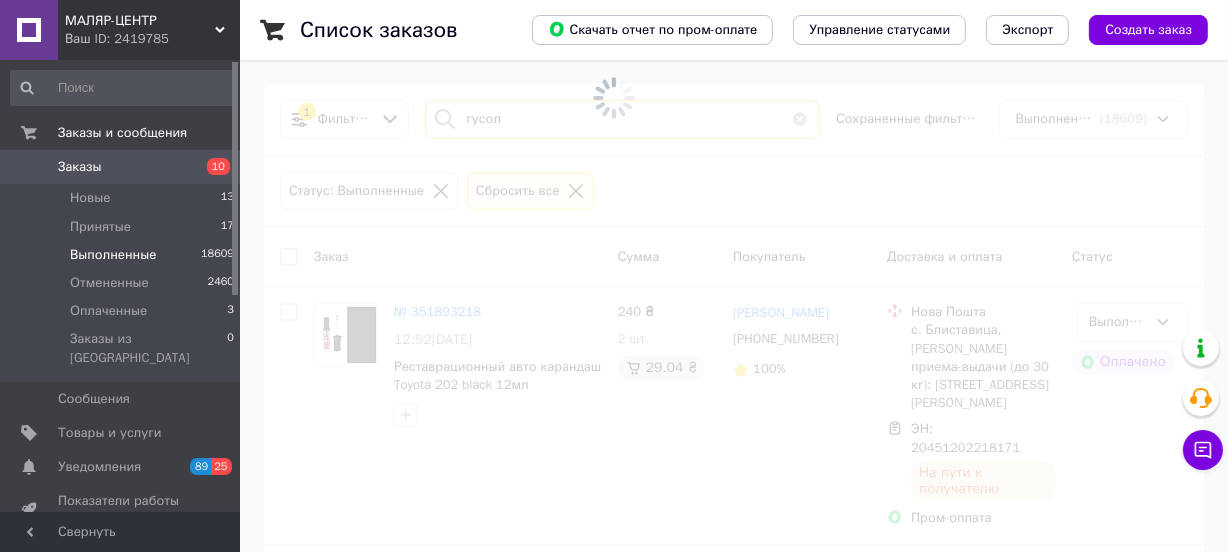 type on "гусол" 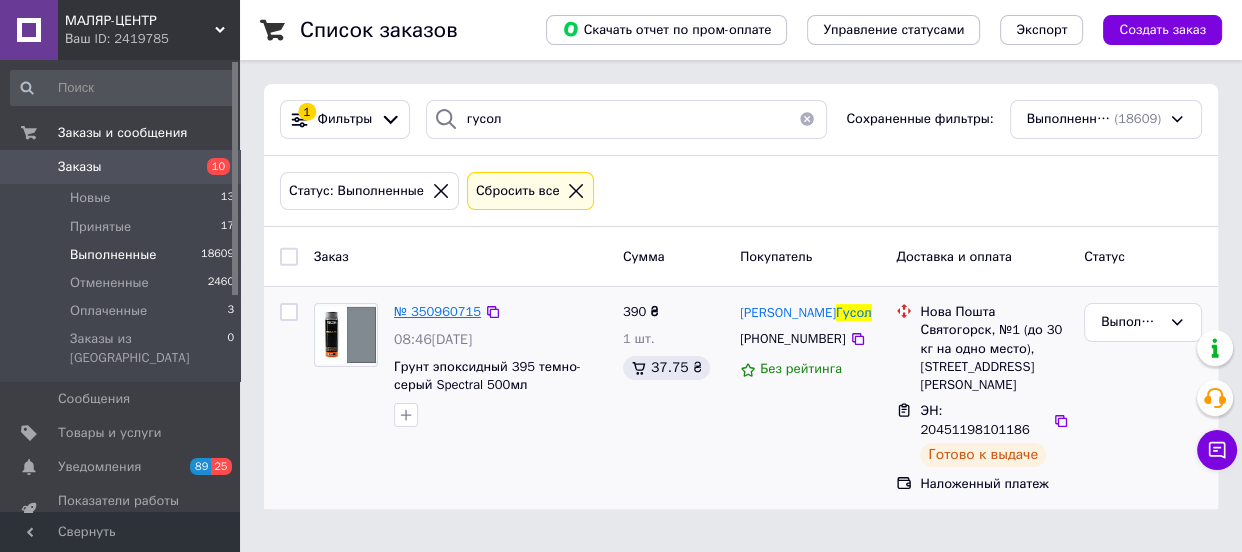 click on "№ 350960715" at bounding box center (437, 311) 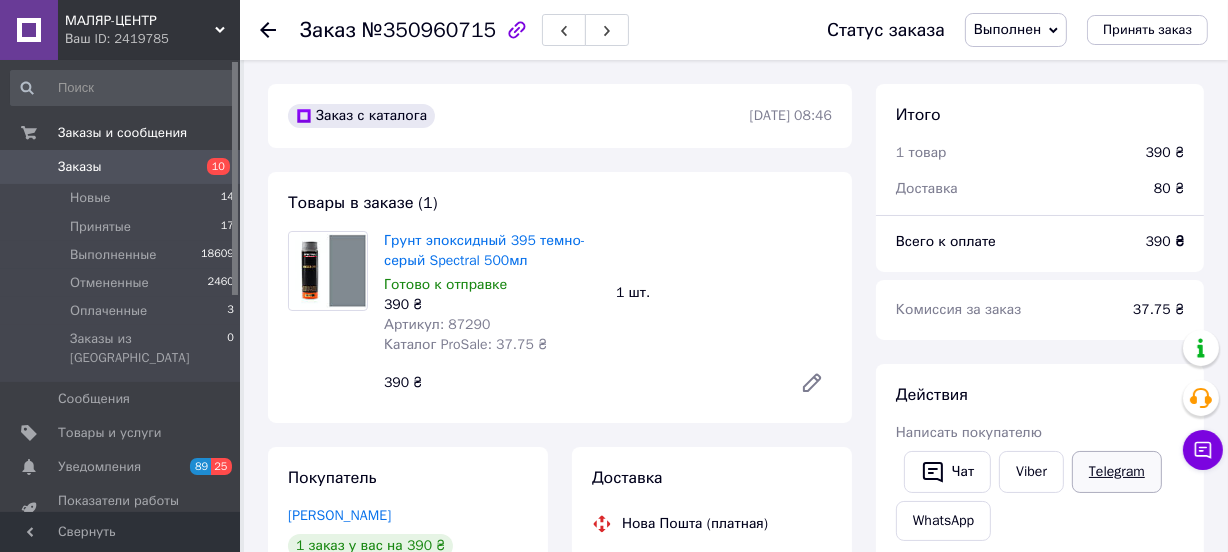 click on "Telegram" at bounding box center (1117, 472) 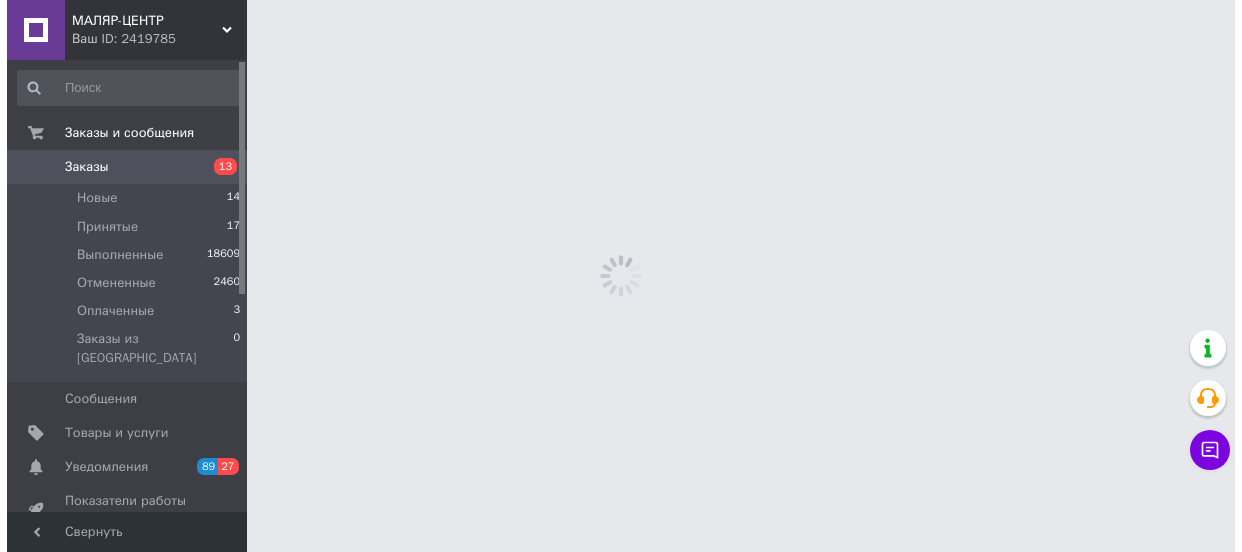 scroll, scrollTop: 0, scrollLeft: 0, axis: both 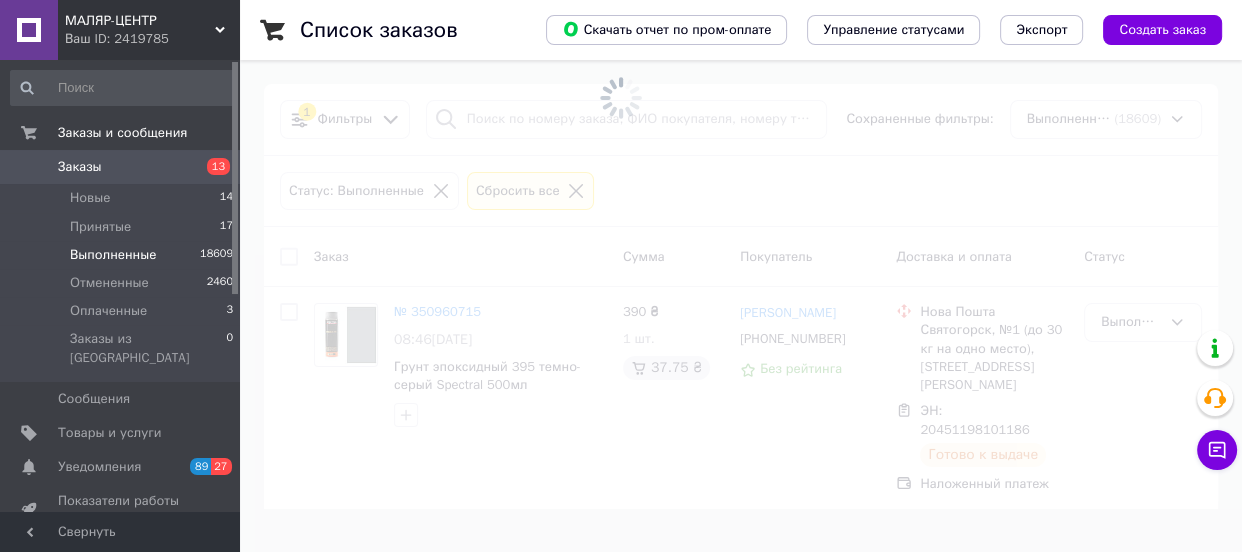 type 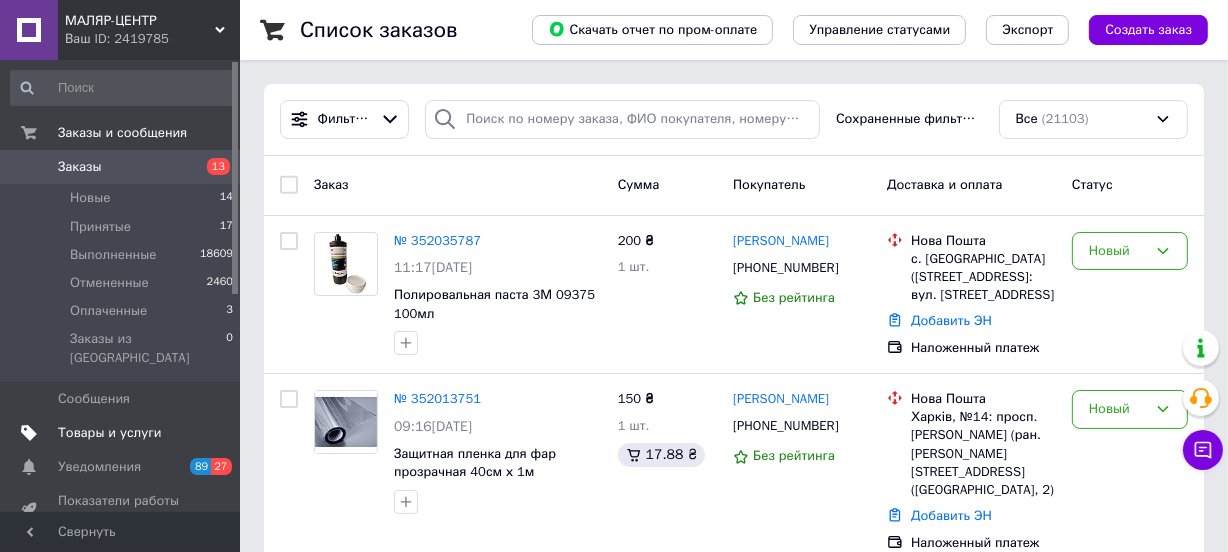 click on "Товары и услуги" at bounding box center (110, 433) 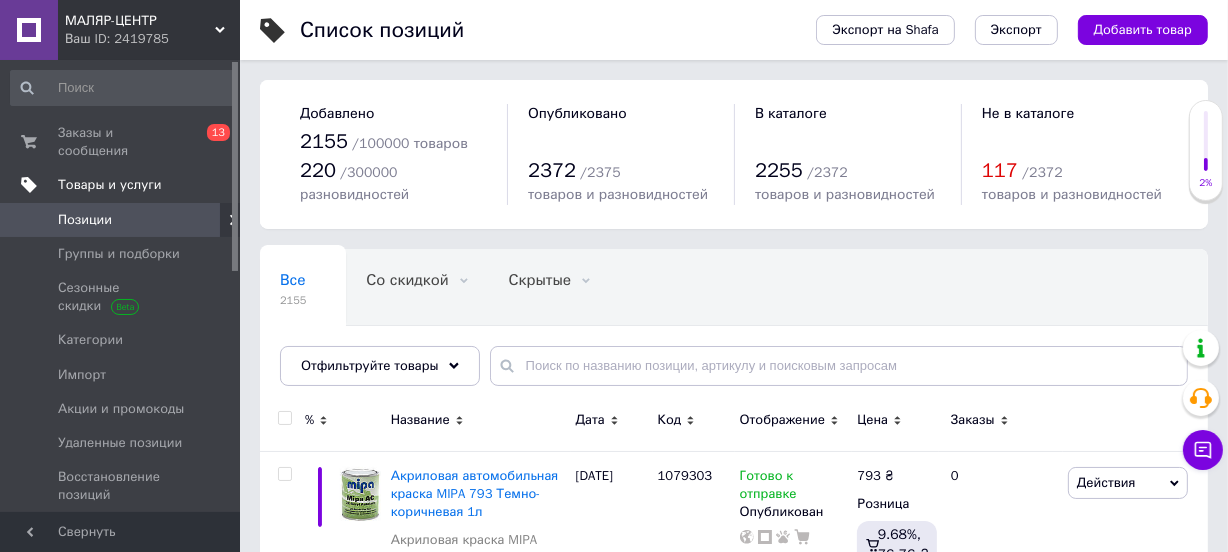 click on "Товары и услуги" at bounding box center [110, 185] 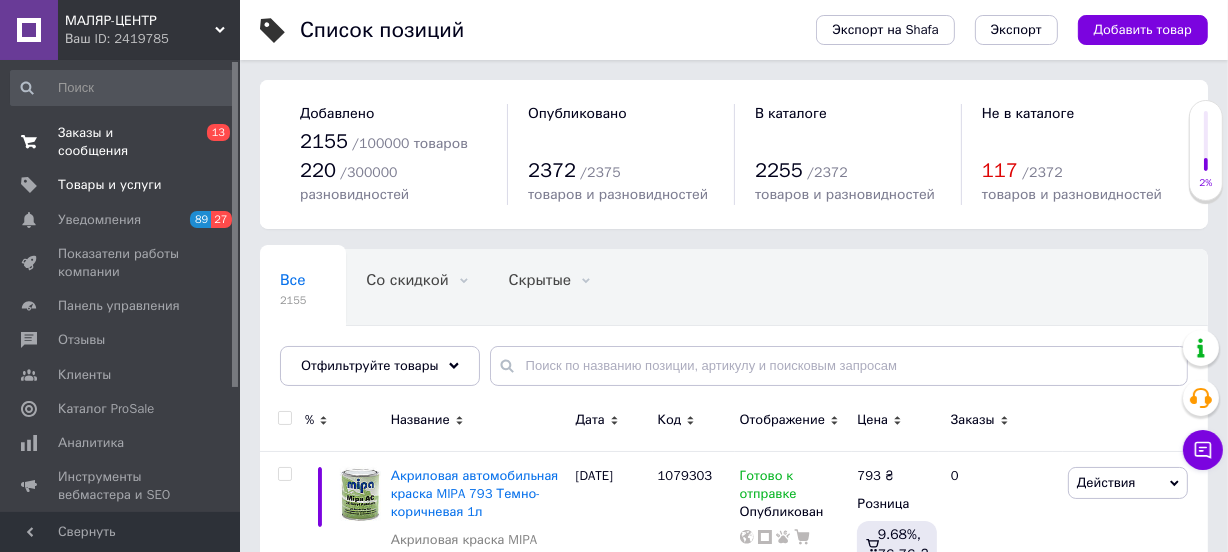 click on "Заказы и сообщения" at bounding box center (121, 142) 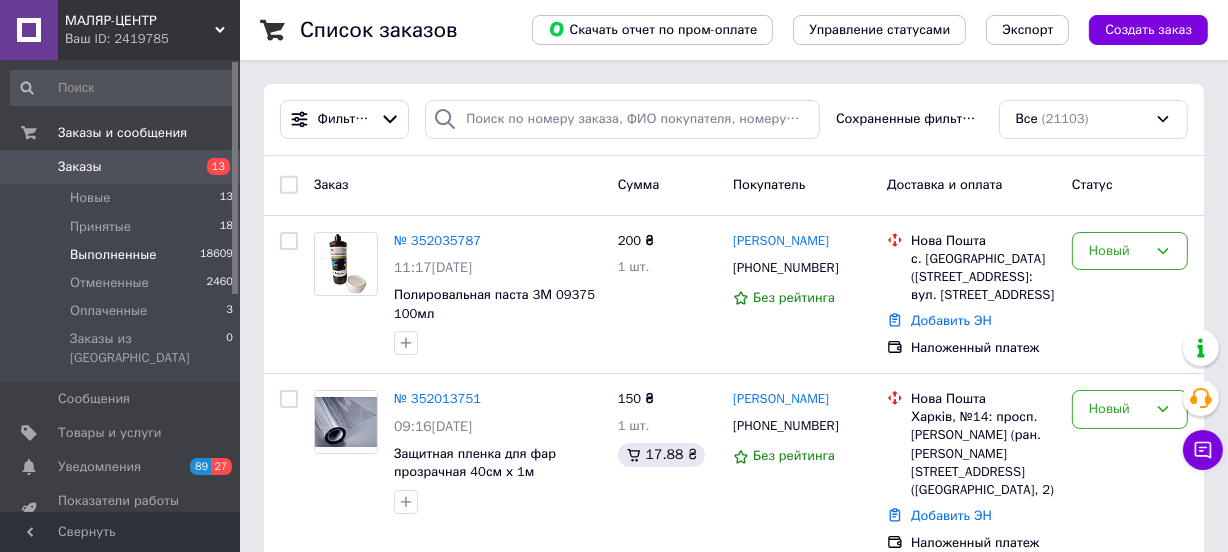 click on "Выполненные" at bounding box center [113, 255] 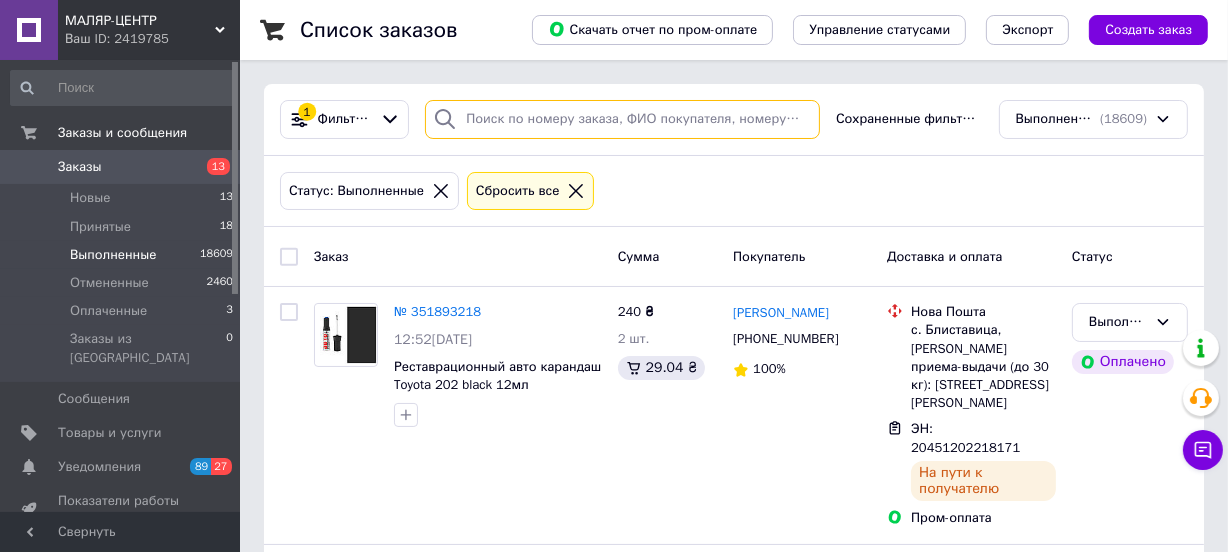 click at bounding box center (622, 119) 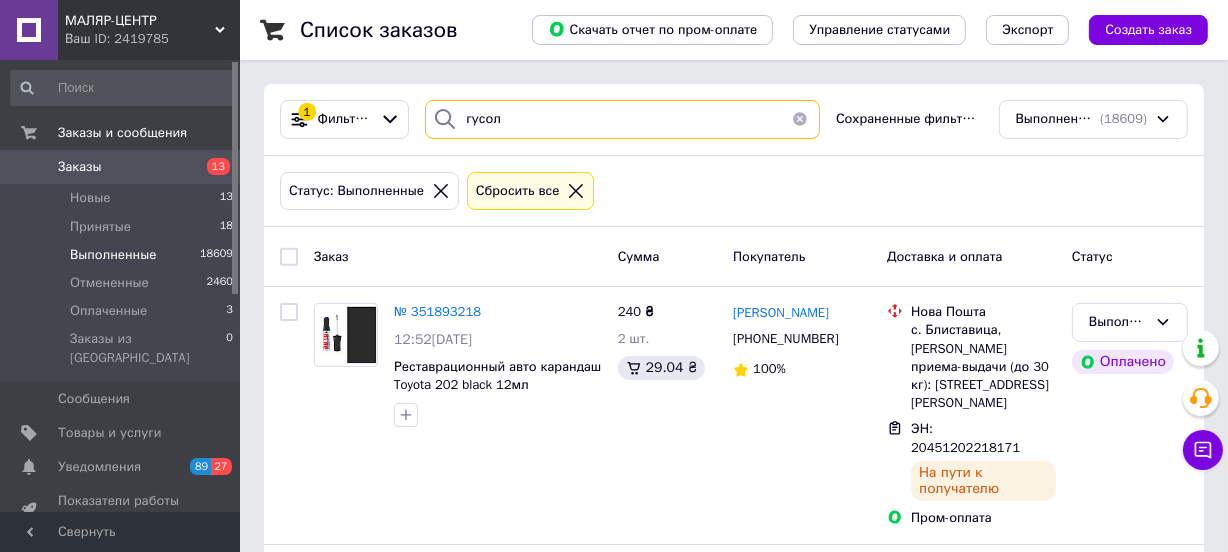 type on "гусол" 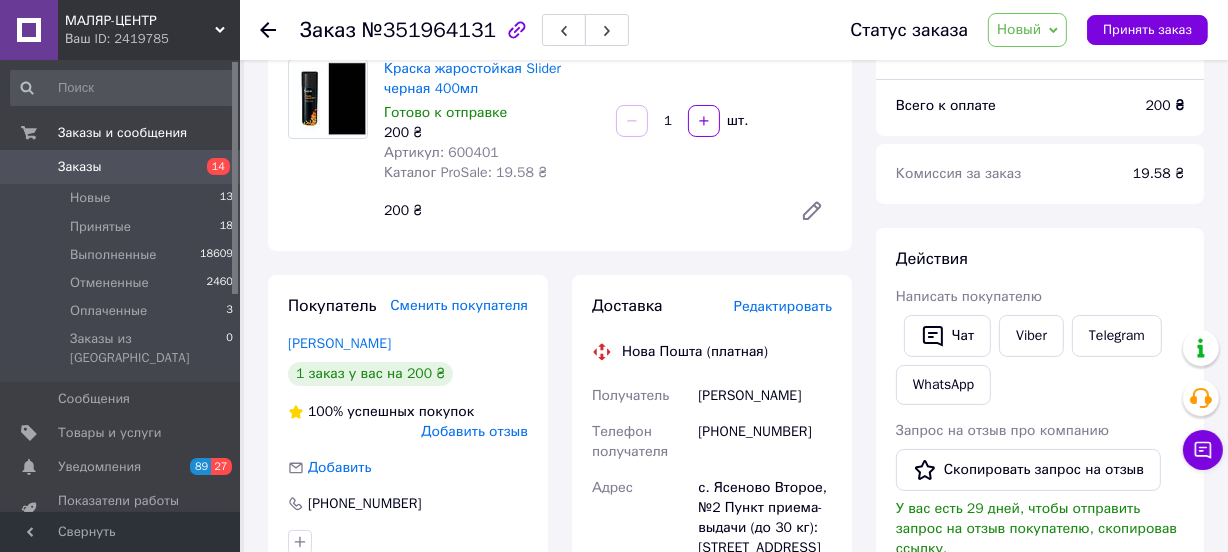 scroll, scrollTop: 172, scrollLeft: 0, axis: vertical 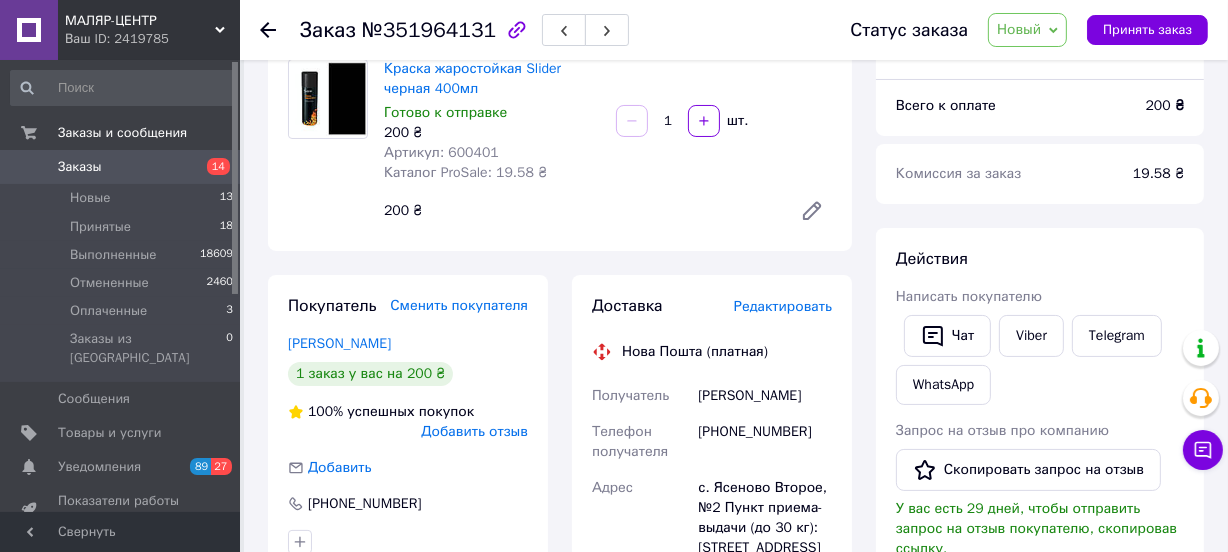 click 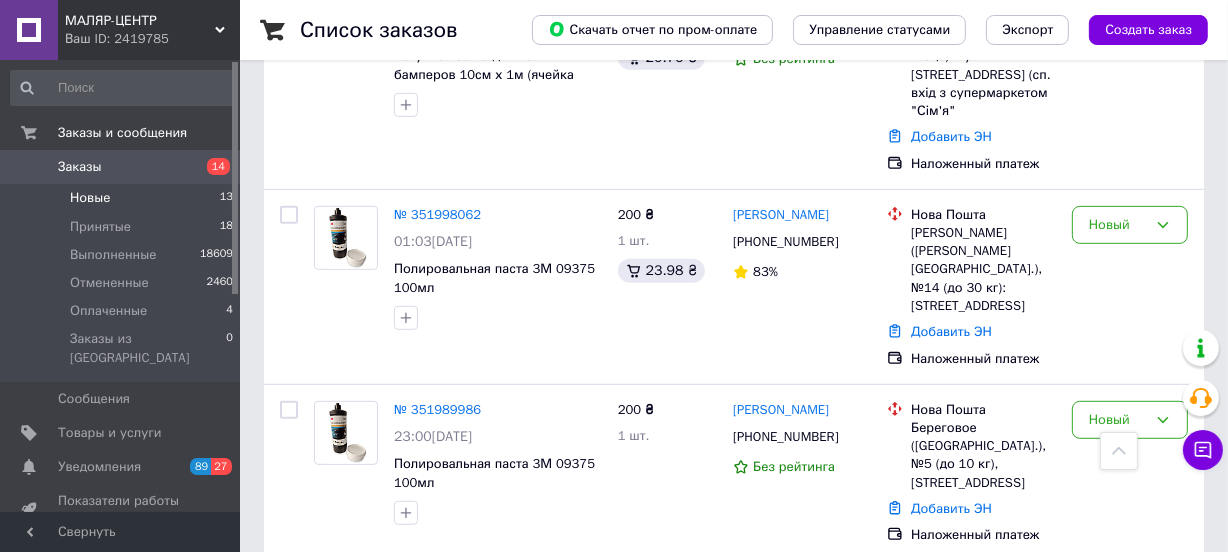 scroll, scrollTop: 875, scrollLeft: 0, axis: vertical 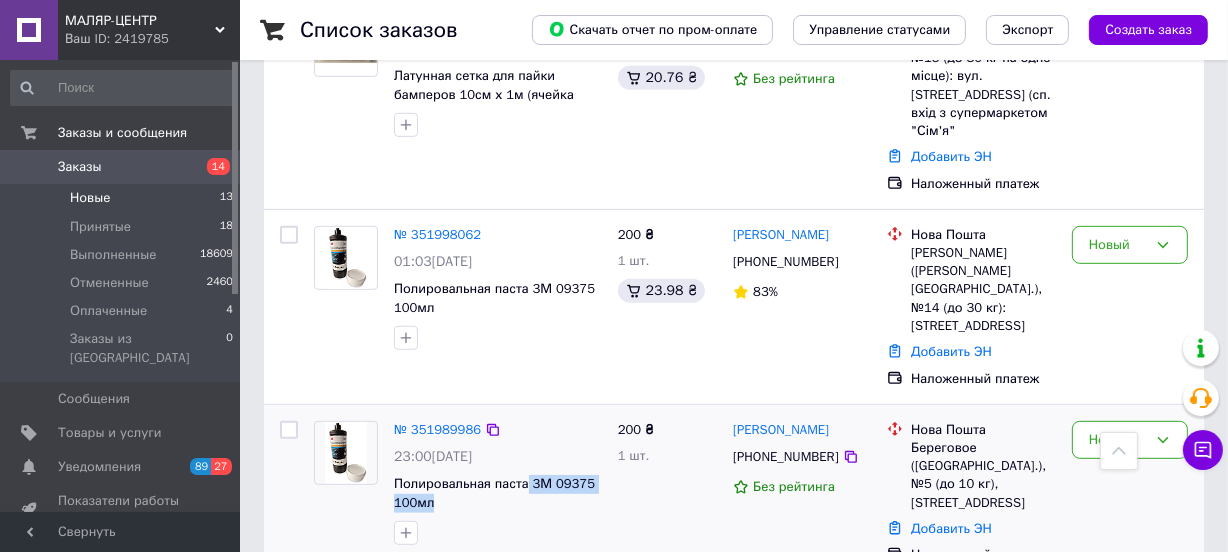 drag, startPoint x: 435, startPoint y: 421, endPoint x: 524, endPoint y: 388, distance: 94.92102 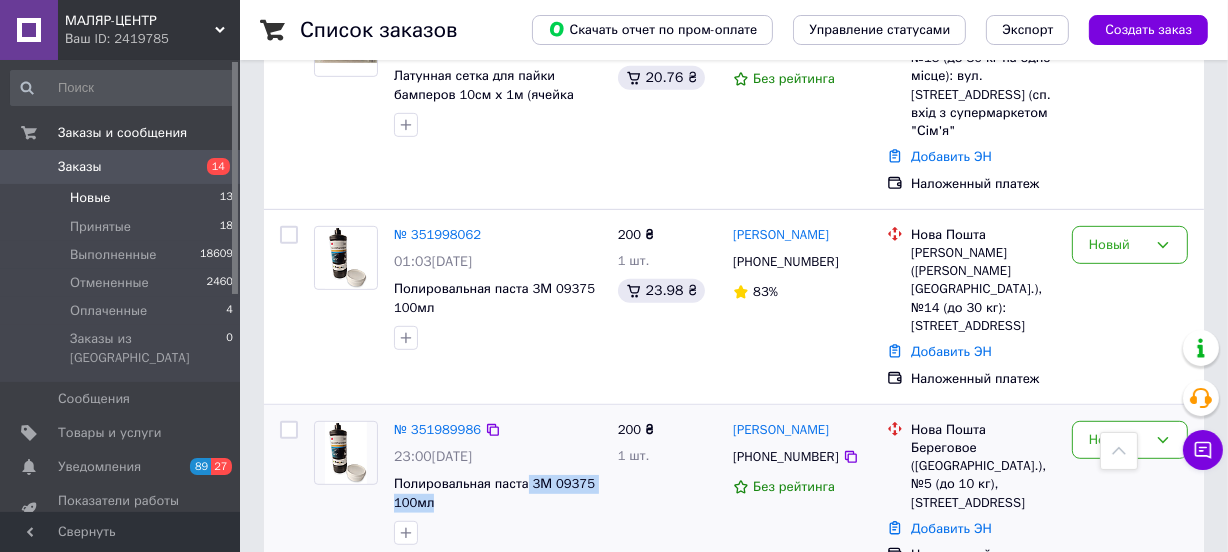 copy on "3М 09375 100мл" 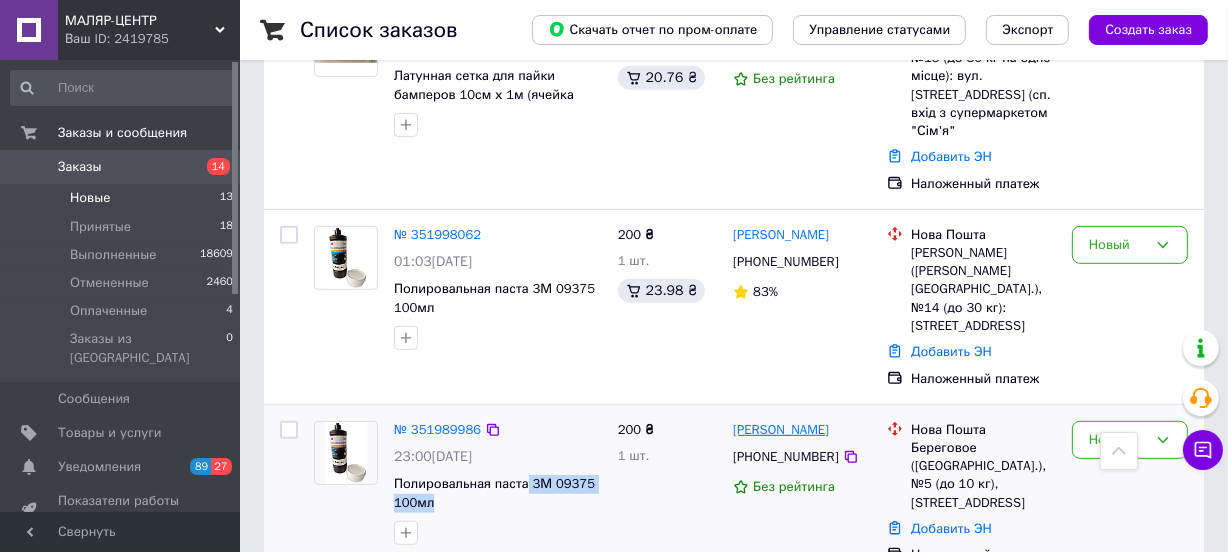 drag, startPoint x: 866, startPoint y: 345, endPoint x: 738, endPoint y: 349, distance: 128.06248 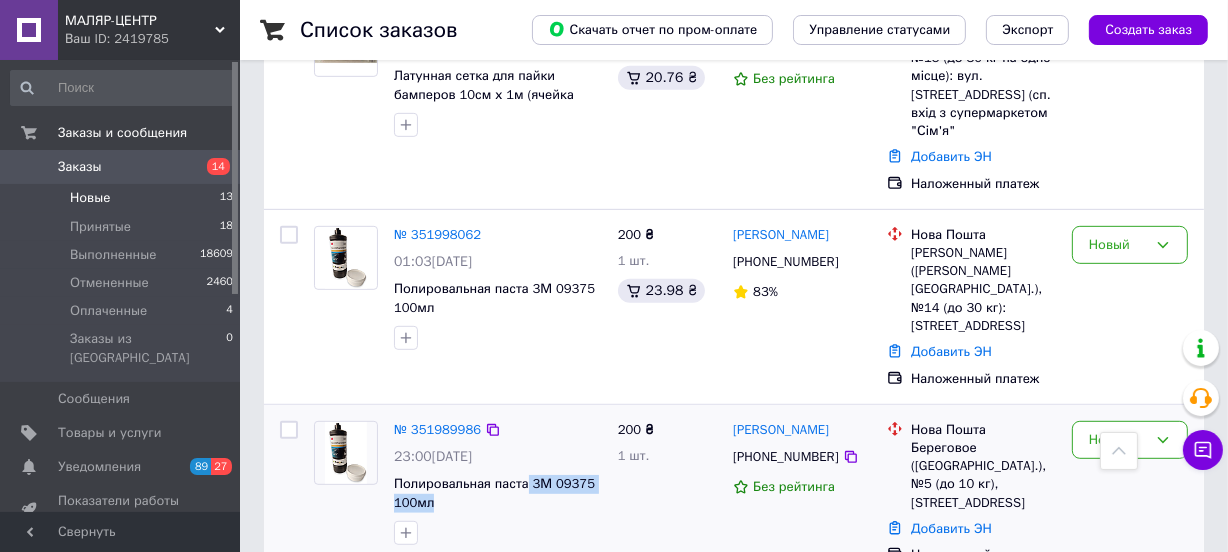 click on "[PERSON_NAME] [PHONE_NUMBER] Без рейтинга" at bounding box center [802, 493] 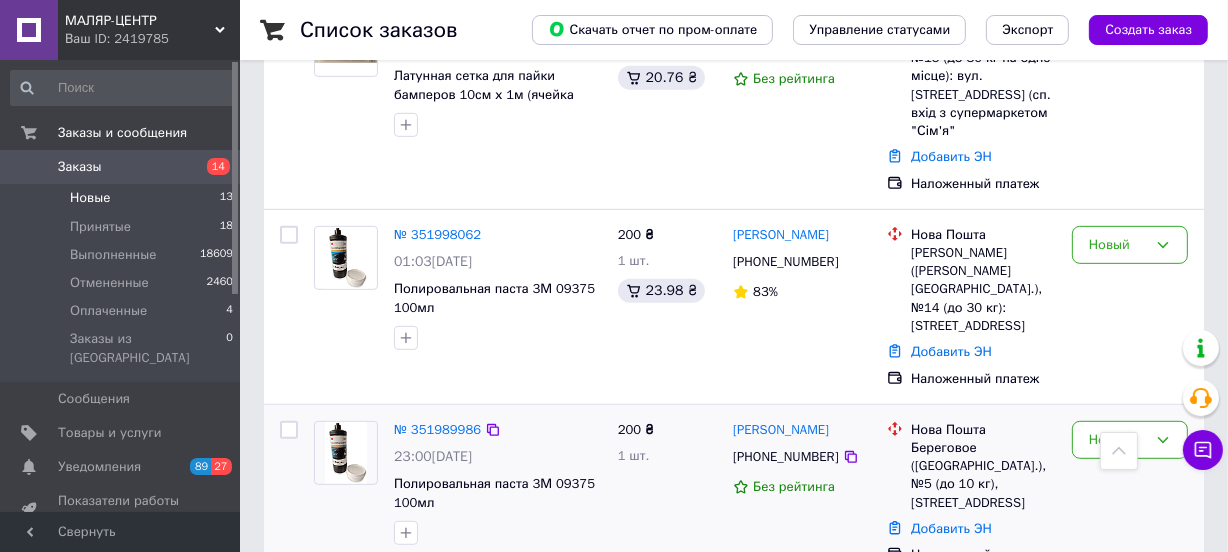 drag, startPoint x: 854, startPoint y: 349, endPoint x: 727, endPoint y: 350, distance: 127.00394 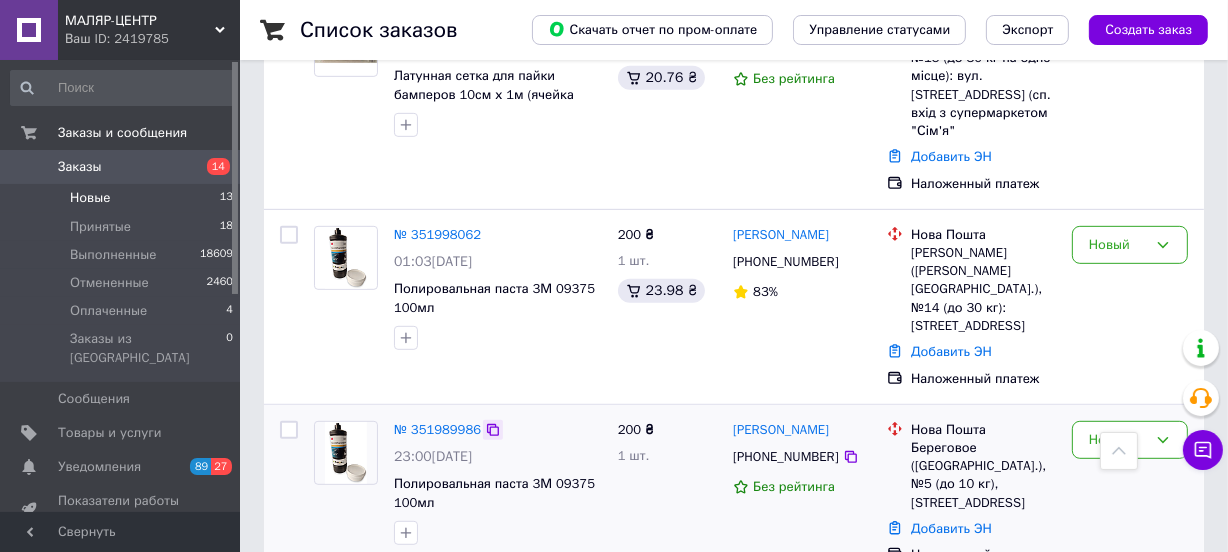 click 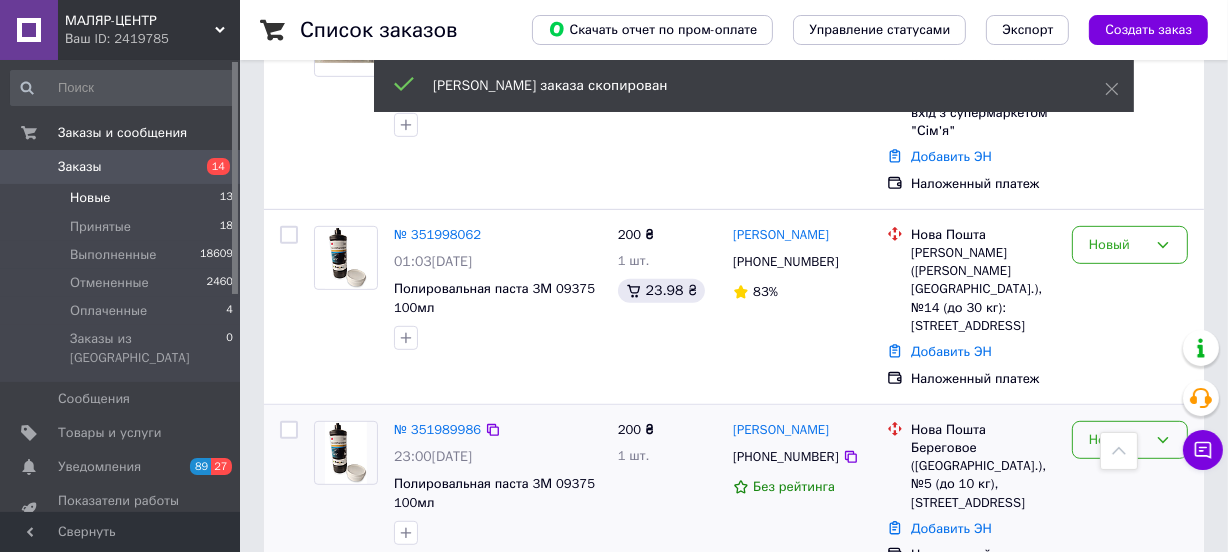 click 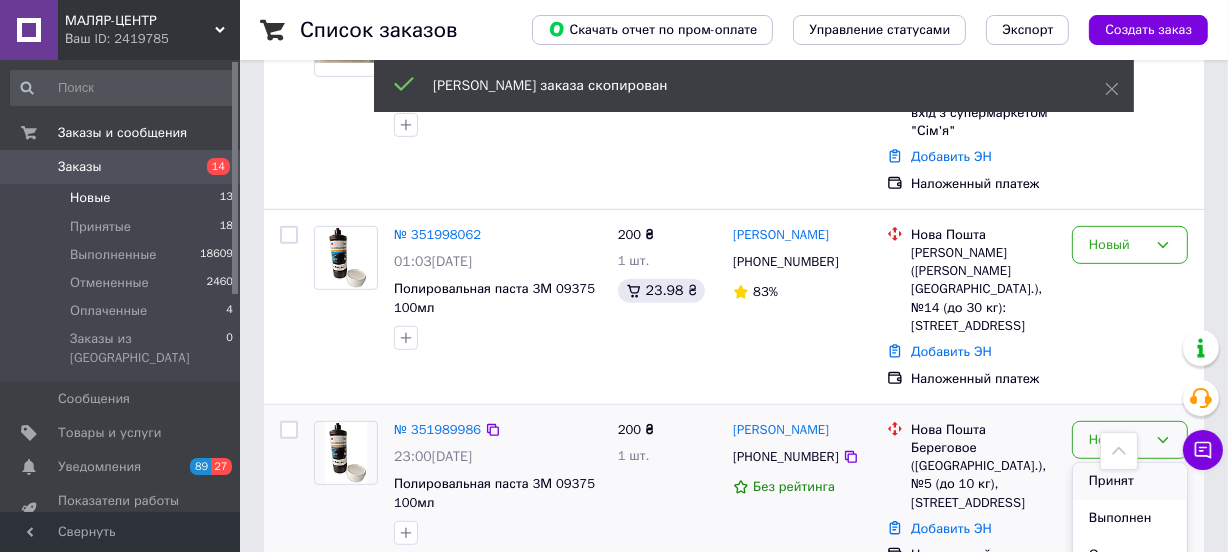 click on "Принят" at bounding box center [1130, 481] 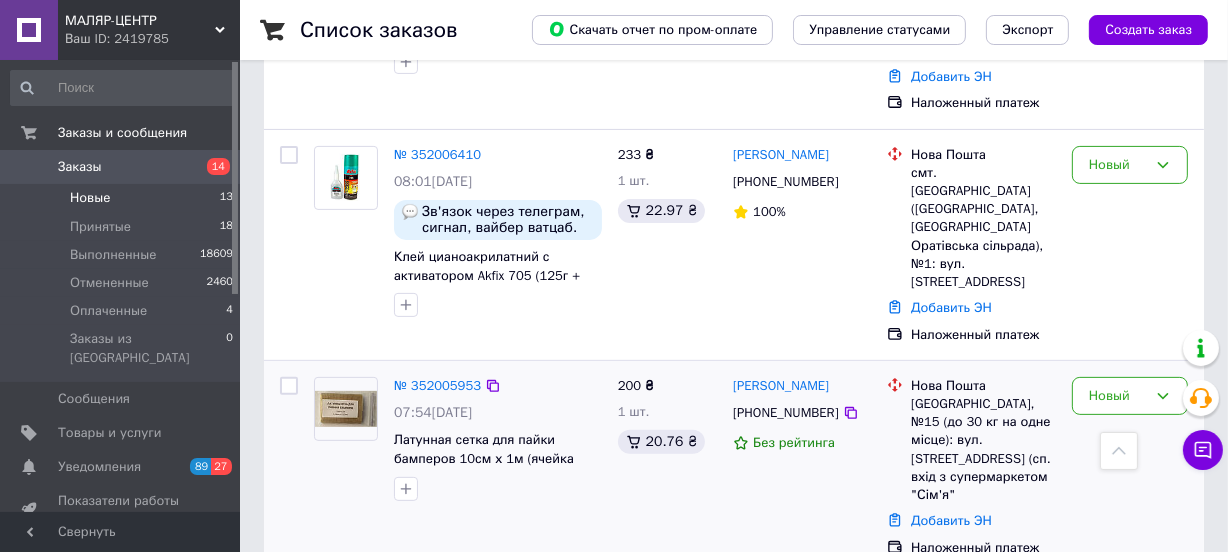 scroll, scrollTop: 572, scrollLeft: 0, axis: vertical 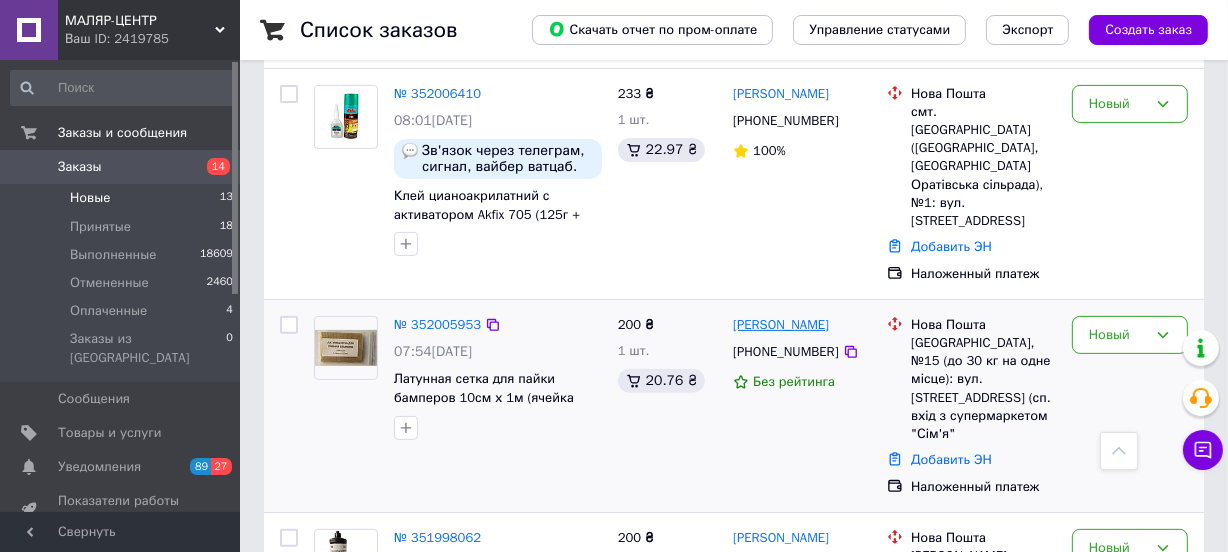 click on "Віктор Піняк" at bounding box center [781, 325] 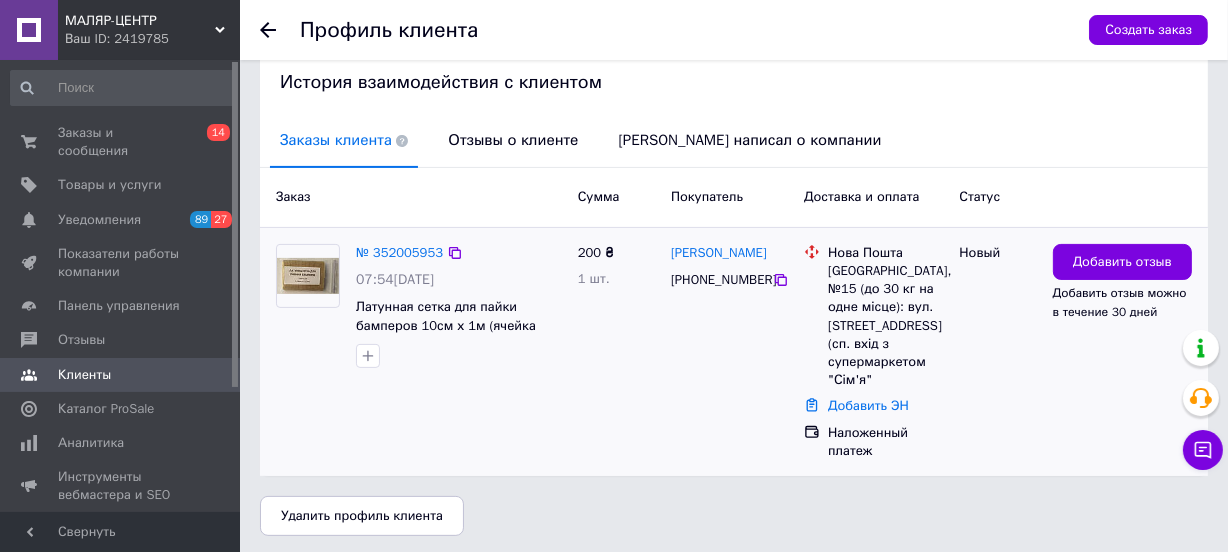 scroll, scrollTop: 435, scrollLeft: 0, axis: vertical 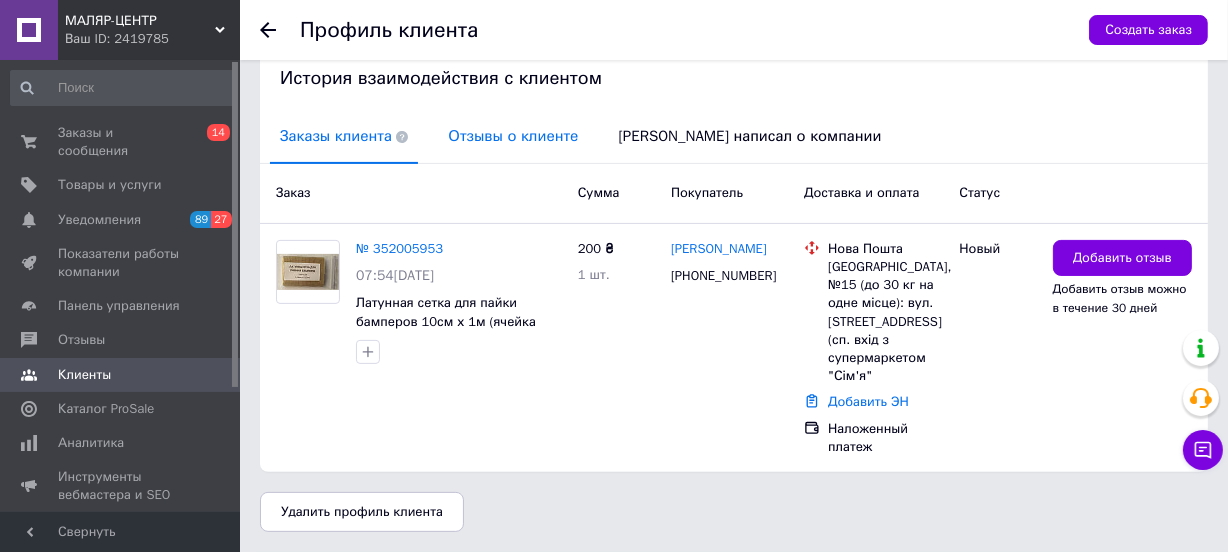 click on "Отзывы о клиенте" at bounding box center [513, 136] 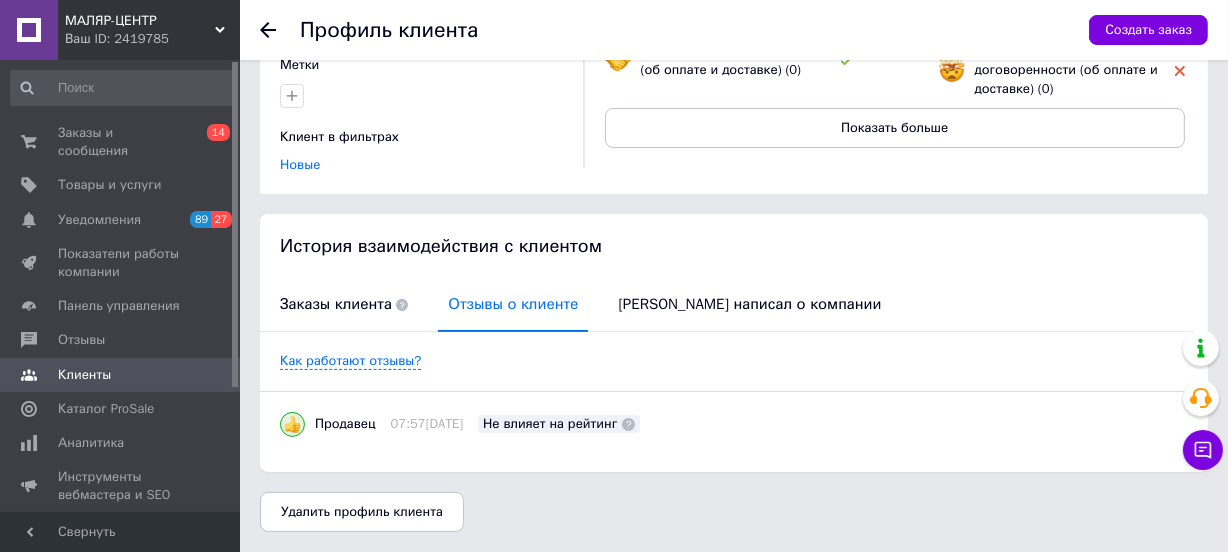 scroll, scrollTop: 266, scrollLeft: 0, axis: vertical 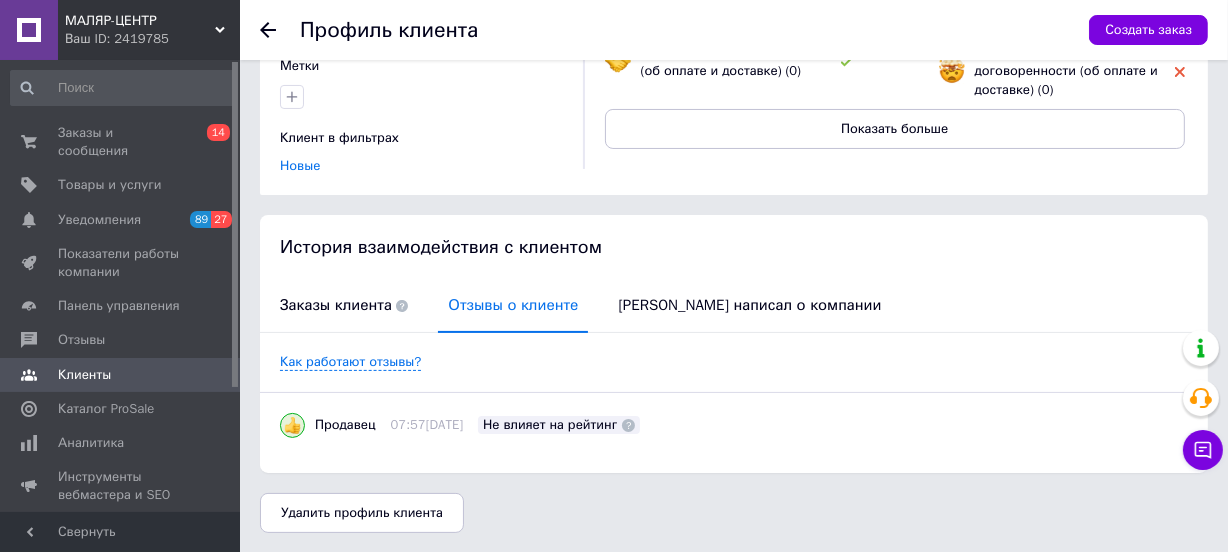 click 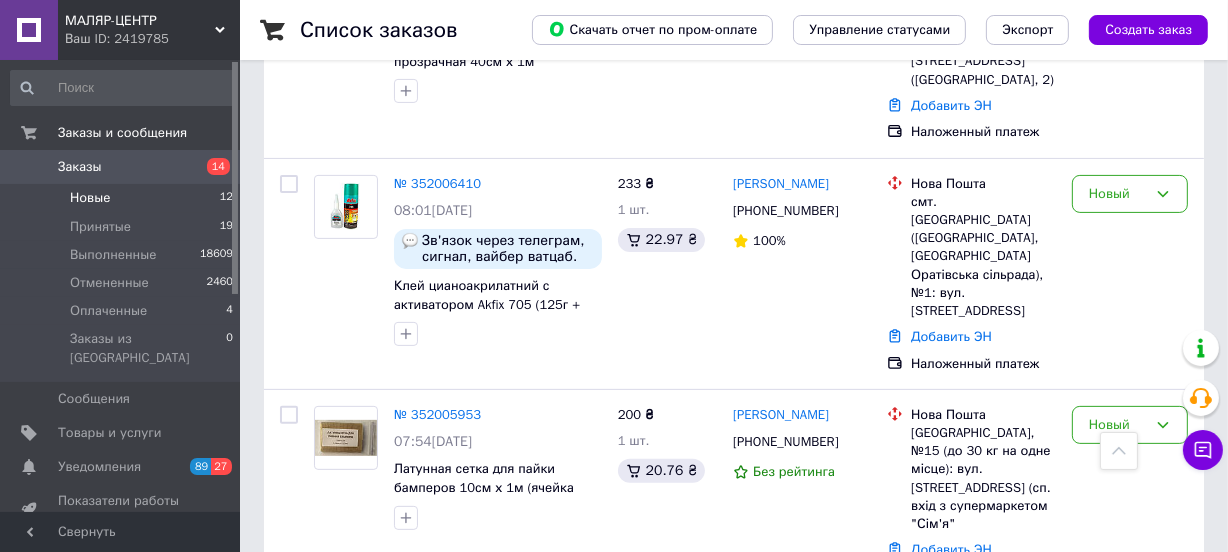 scroll, scrollTop: 545, scrollLeft: 0, axis: vertical 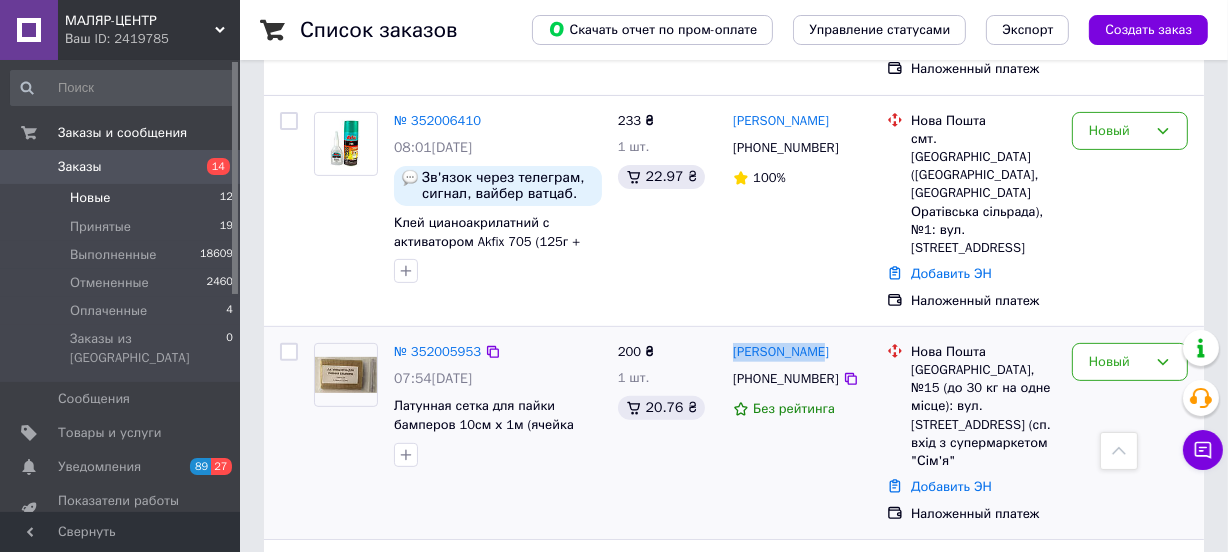 drag, startPoint x: 809, startPoint y: 309, endPoint x: 731, endPoint y: 308, distance: 78.00641 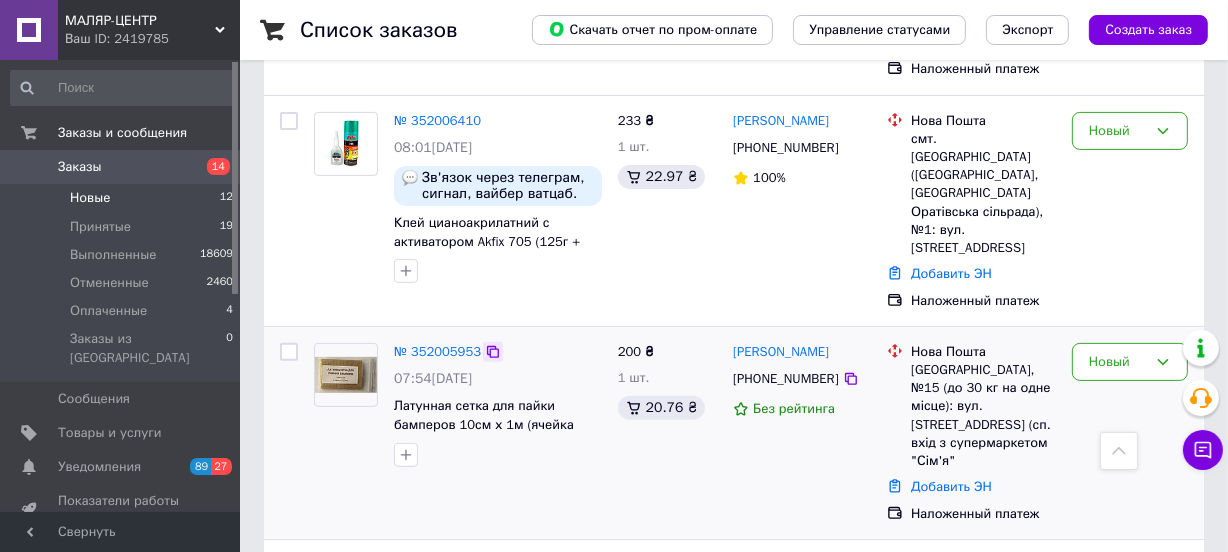 click 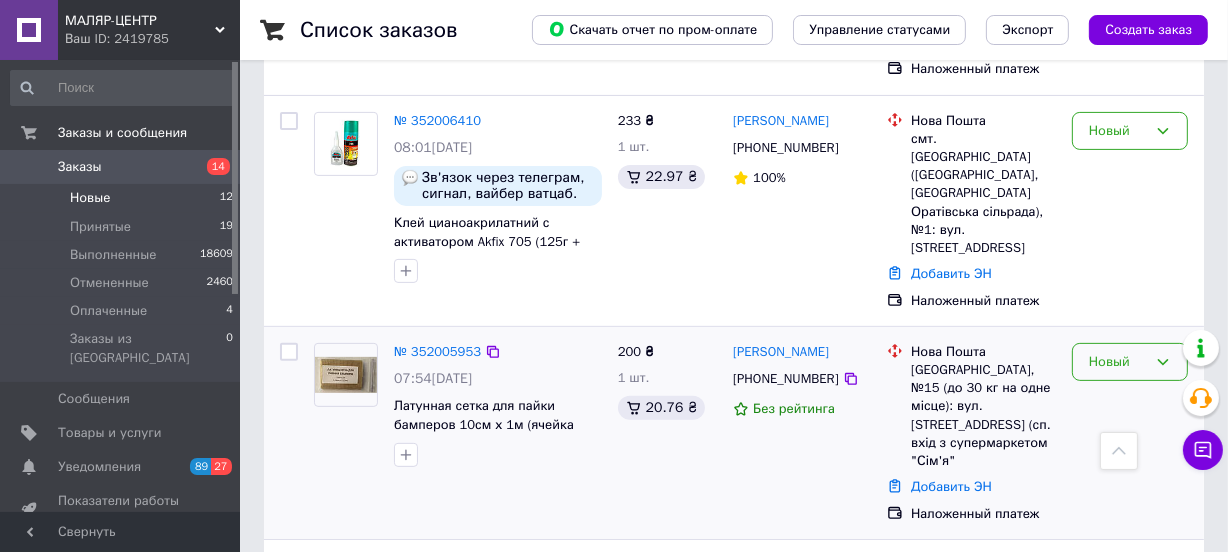 click on "Новый" at bounding box center (1118, 362) 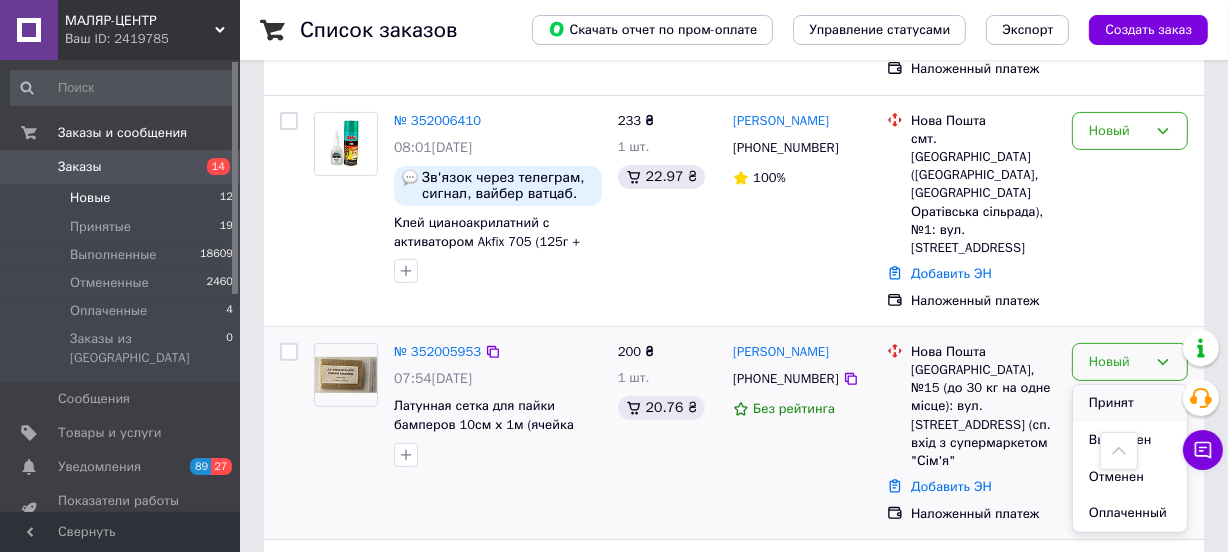 click on "Принят" at bounding box center (1130, 403) 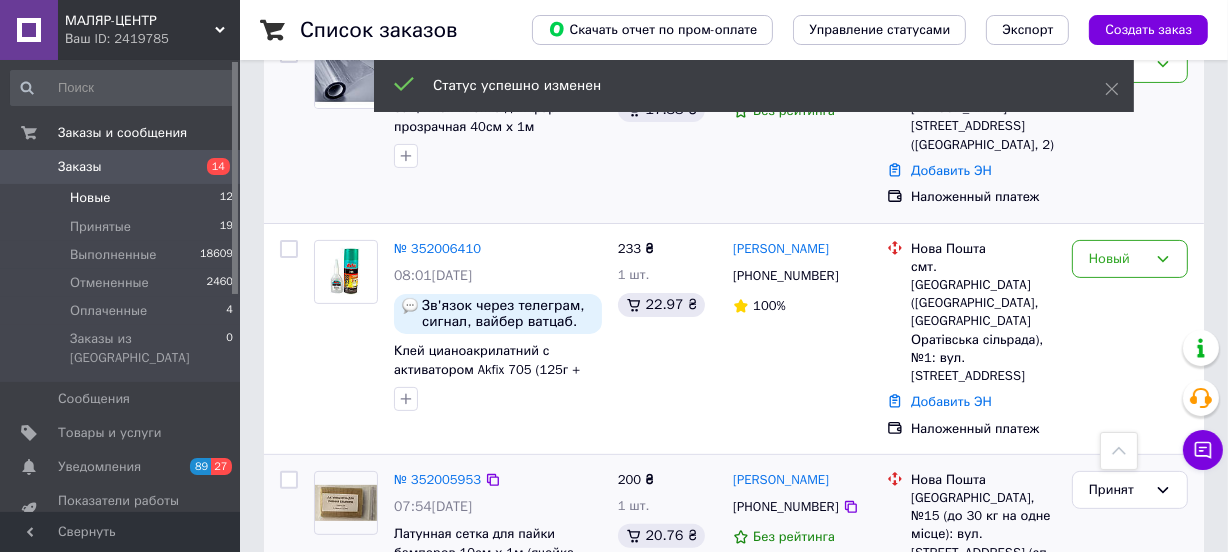 scroll, scrollTop: 363, scrollLeft: 0, axis: vertical 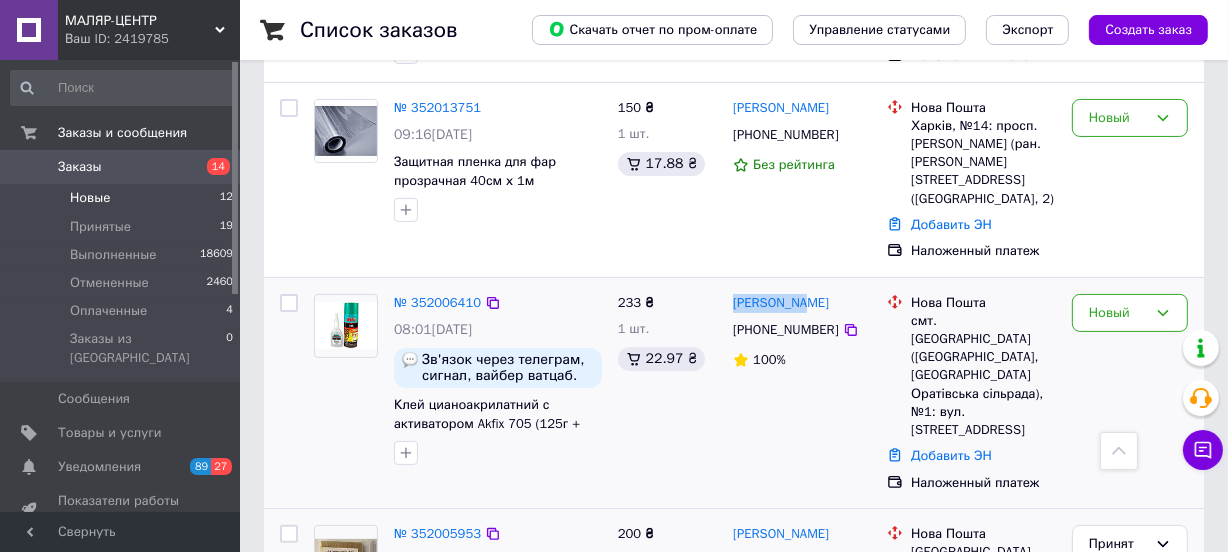 drag, startPoint x: 799, startPoint y: 285, endPoint x: 730, endPoint y: 288, distance: 69.065186 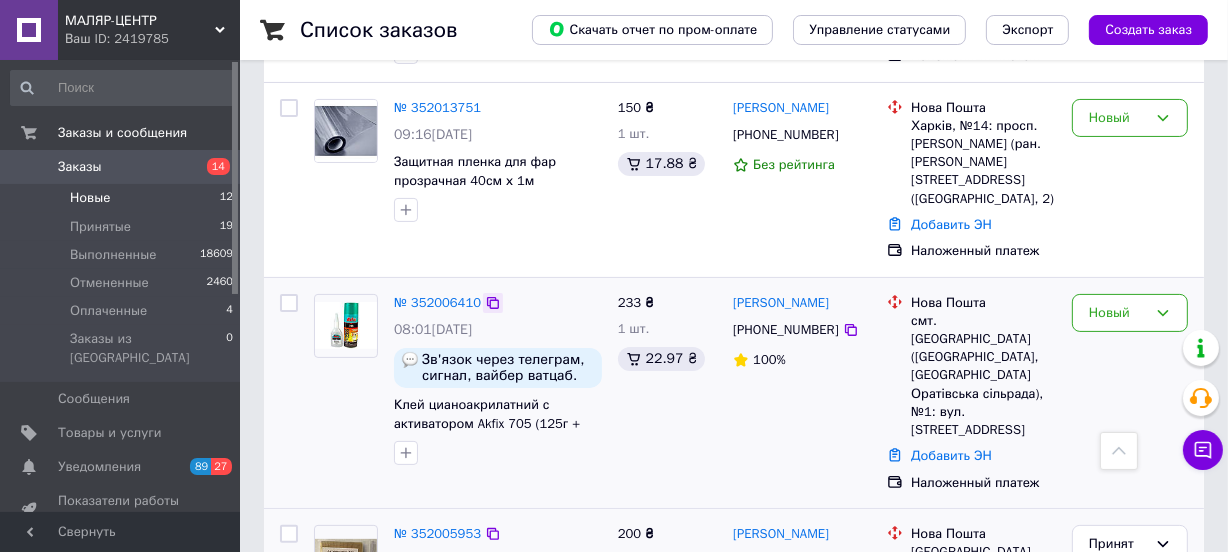 click 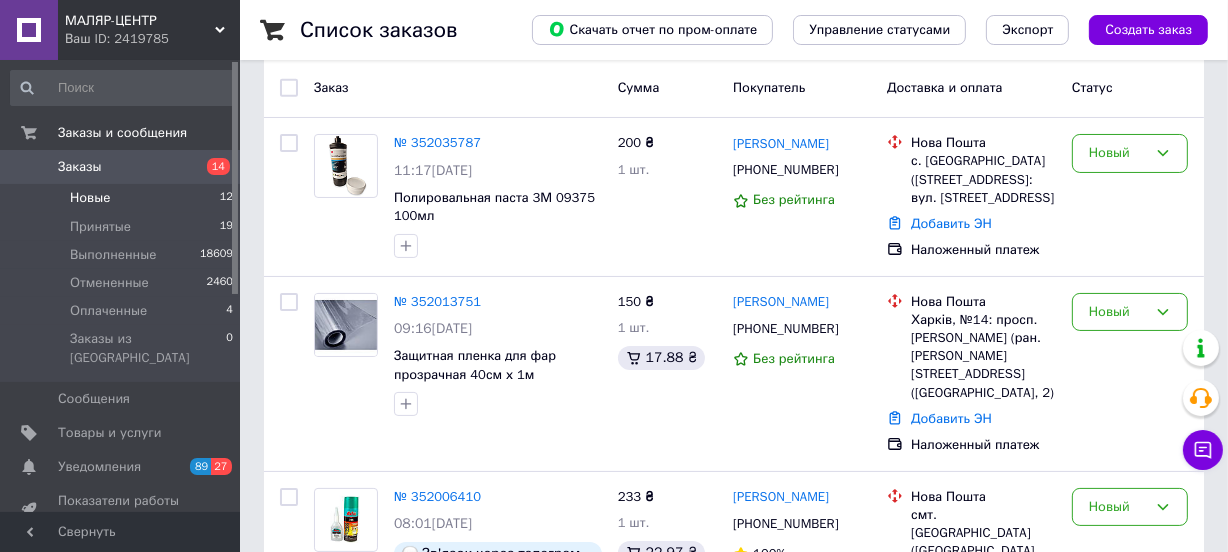 scroll, scrollTop: 181, scrollLeft: 0, axis: vertical 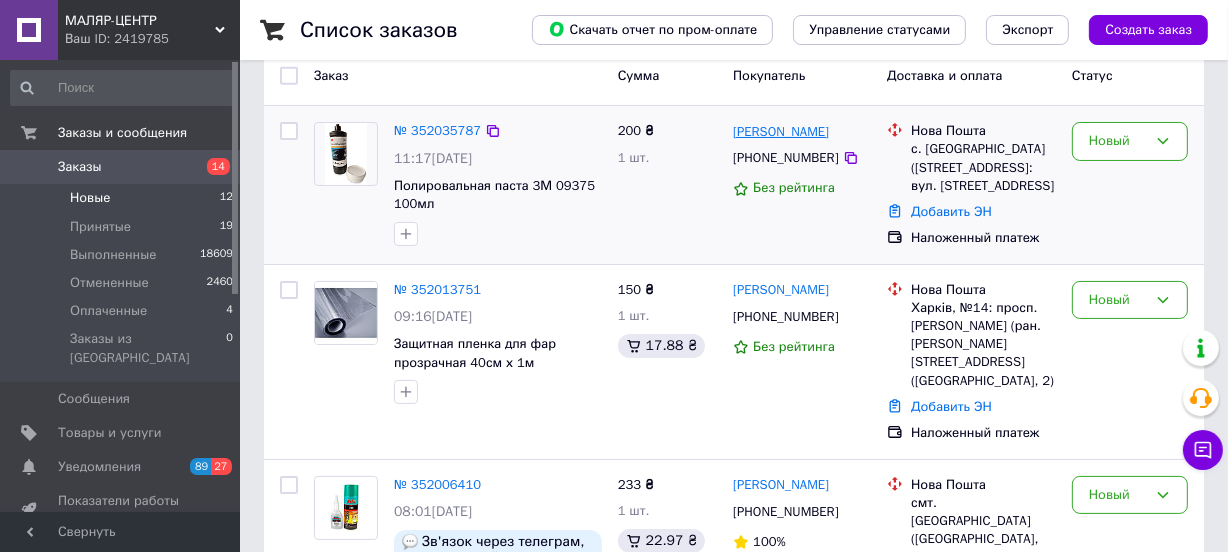drag, startPoint x: 853, startPoint y: 129, endPoint x: 735, endPoint y: 130, distance: 118.004234 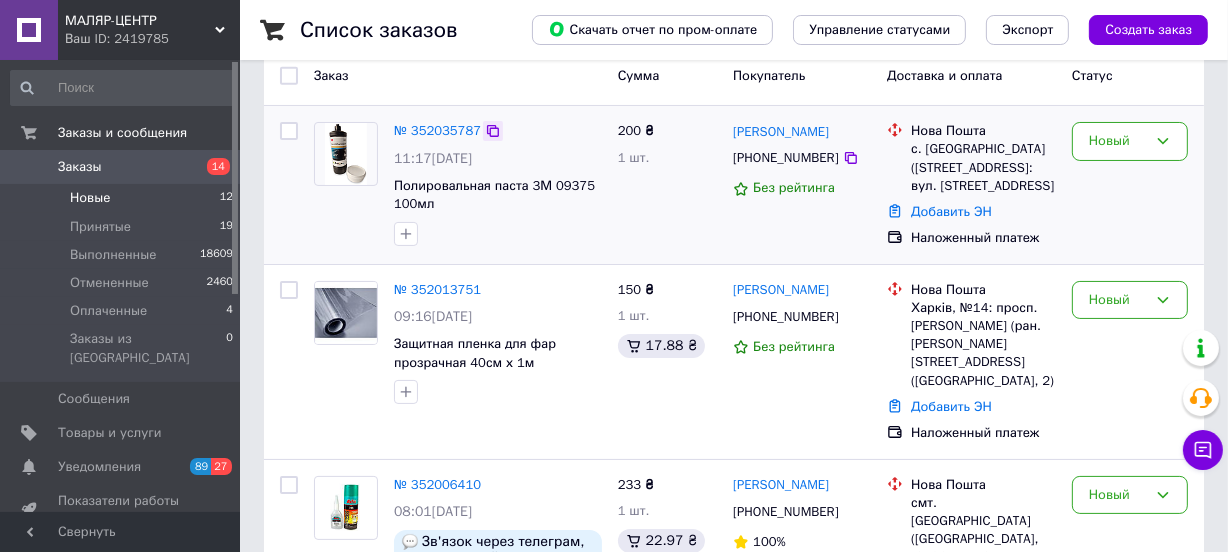 click 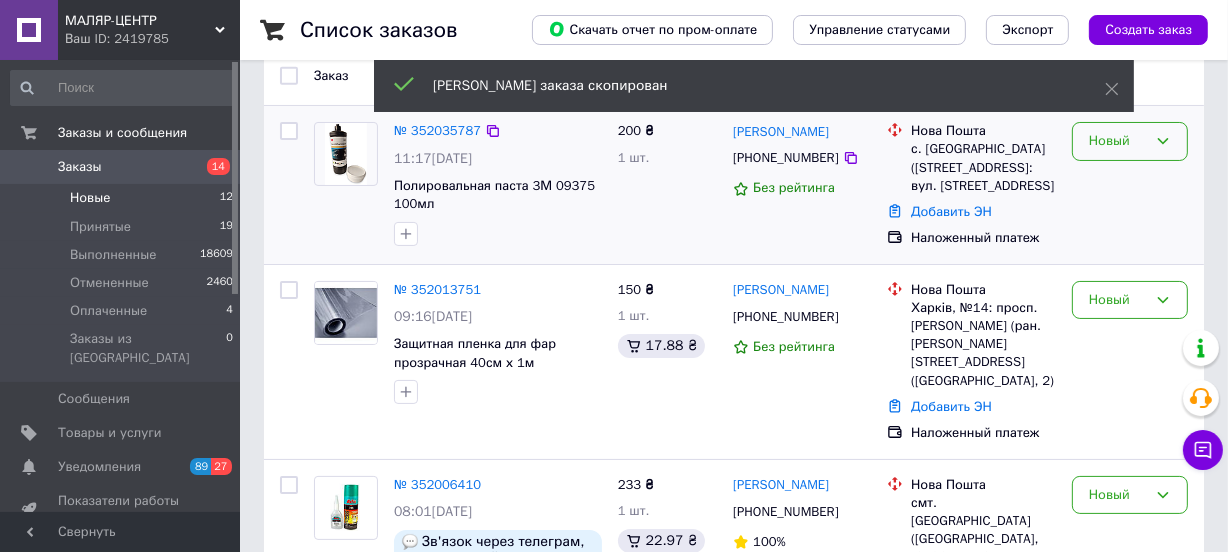 click 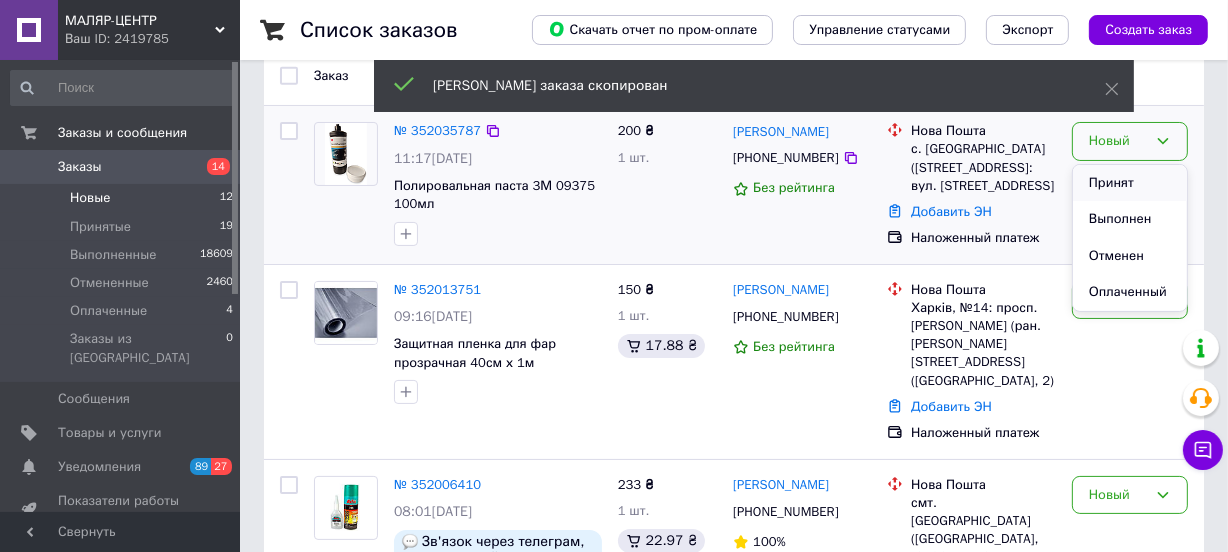 click on "Принят" at bounding box center [1130, 183] 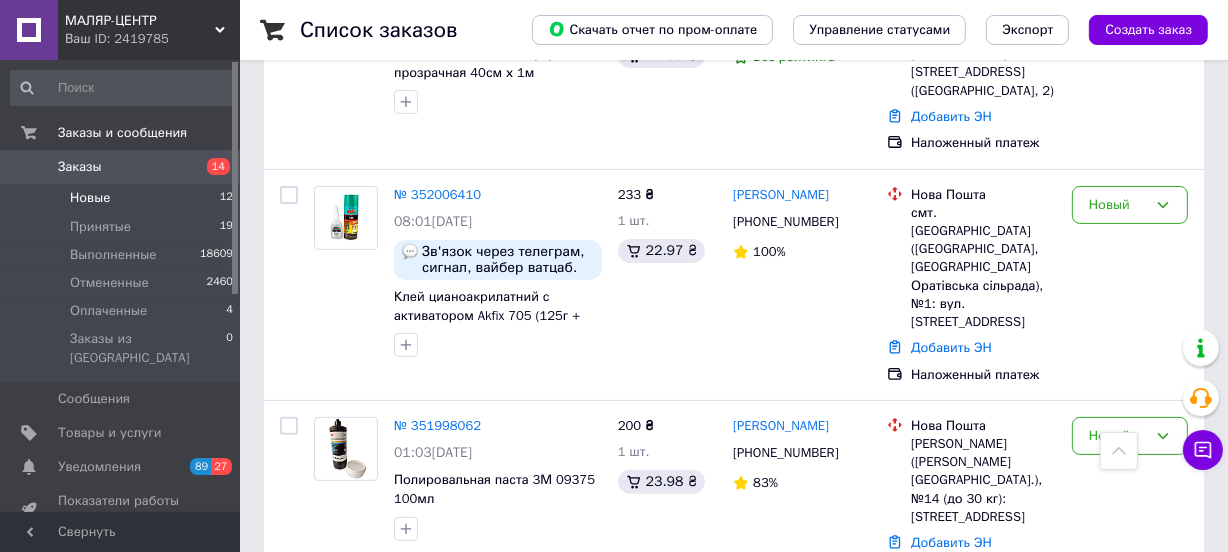 scroll, scrollTop: 606, scrollLeft: 0, axis: vertical 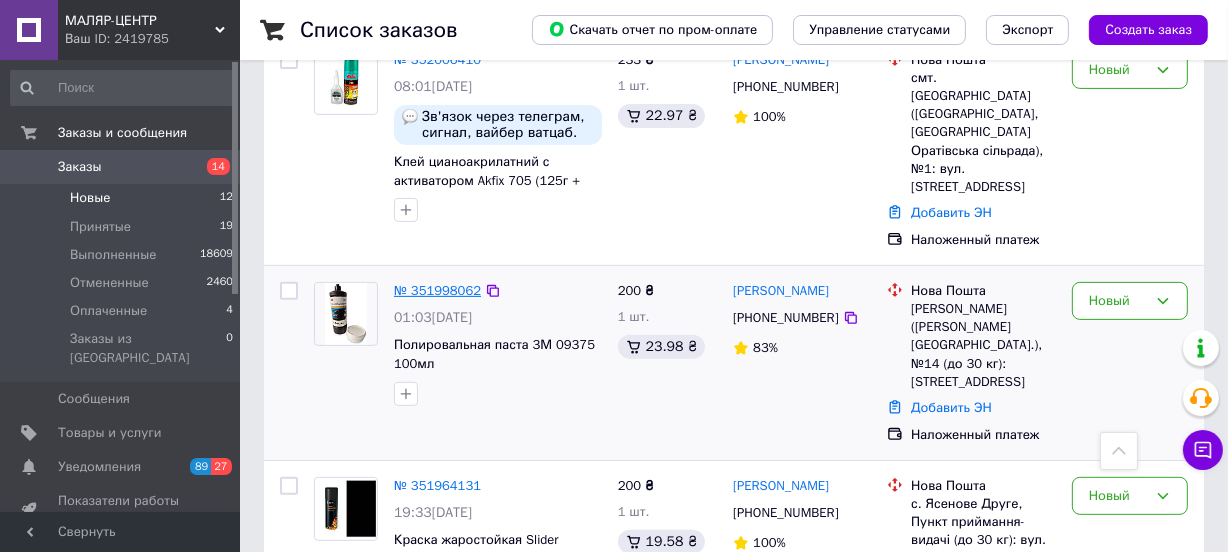 click on "№ 351998062" at bounding box center (437, 290) 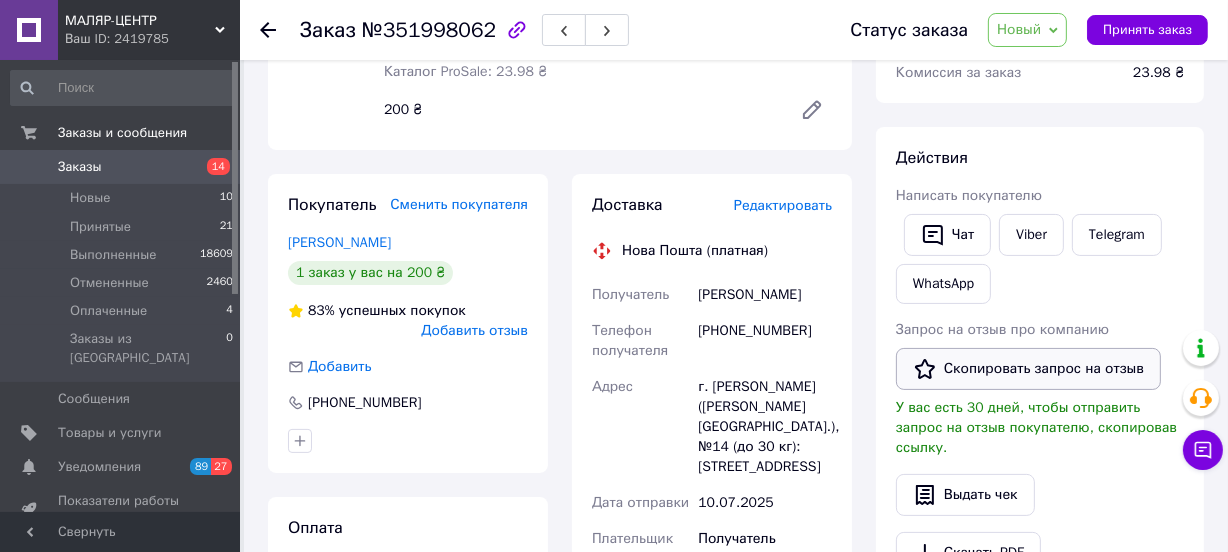 scroll, scrollTop: 242, scrollLeft: 0, axis: vertical 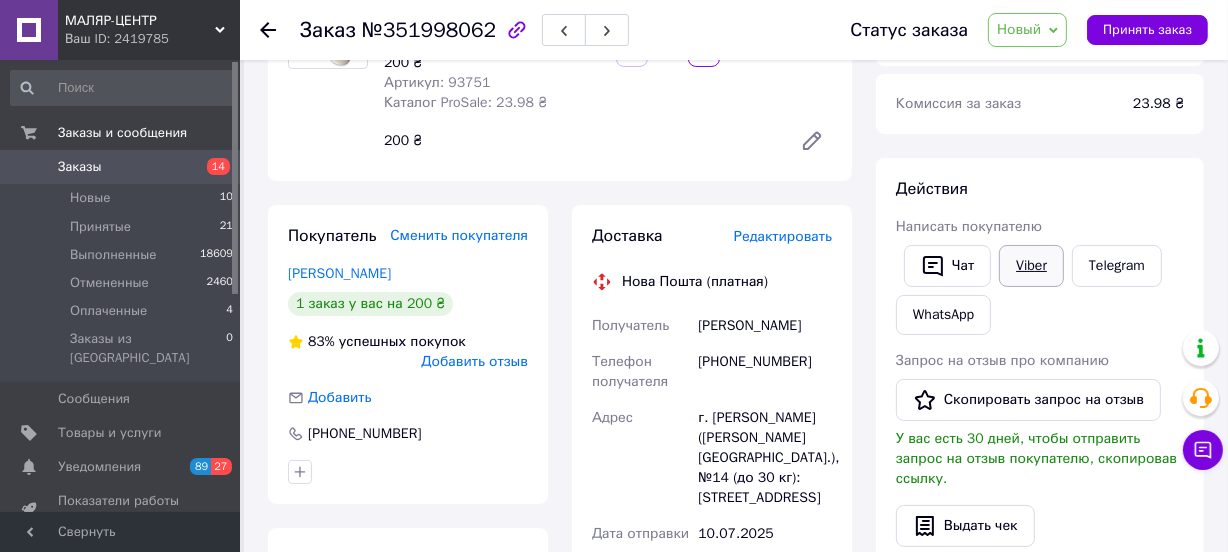 click on "Viber" at bounding box center (1031, 266) 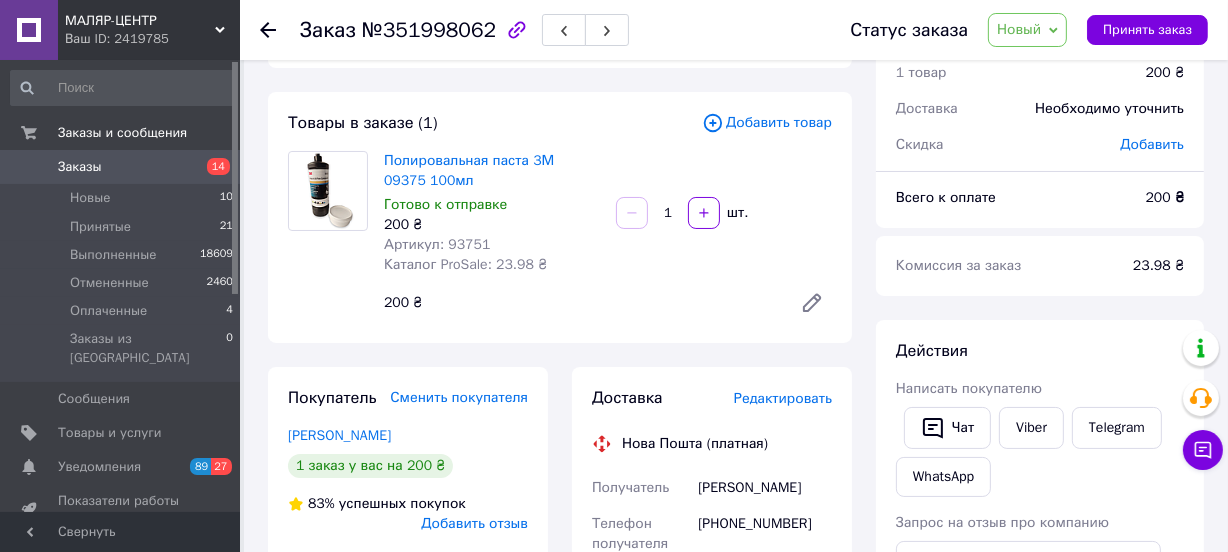 scroll, scrollTop: 0, scrollLeft: 0, axis: both 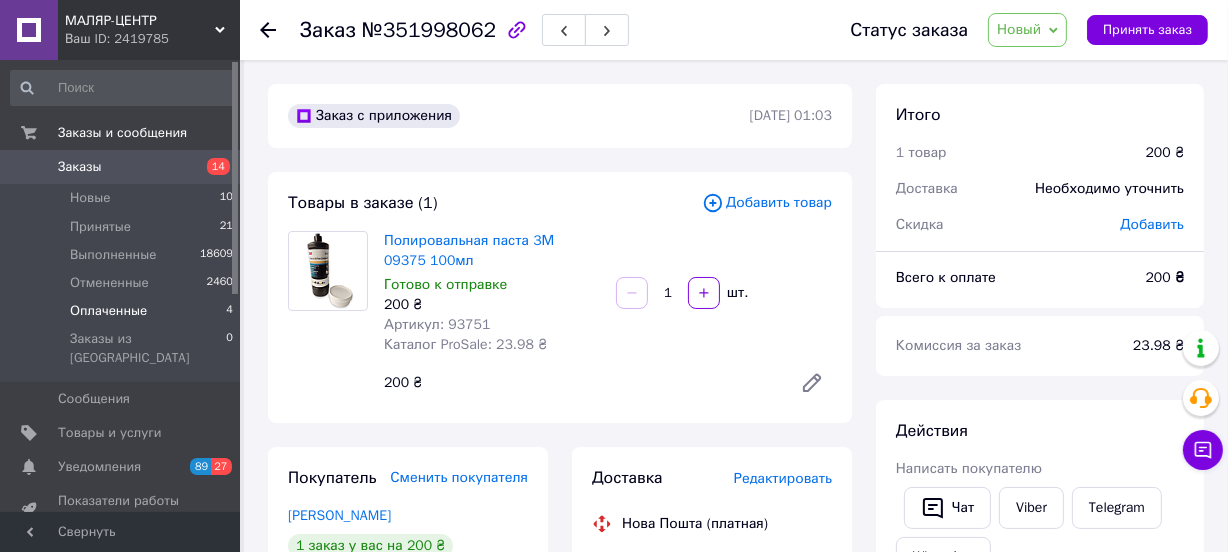 click on "Оплаченные" at bounding box center (108, 311) 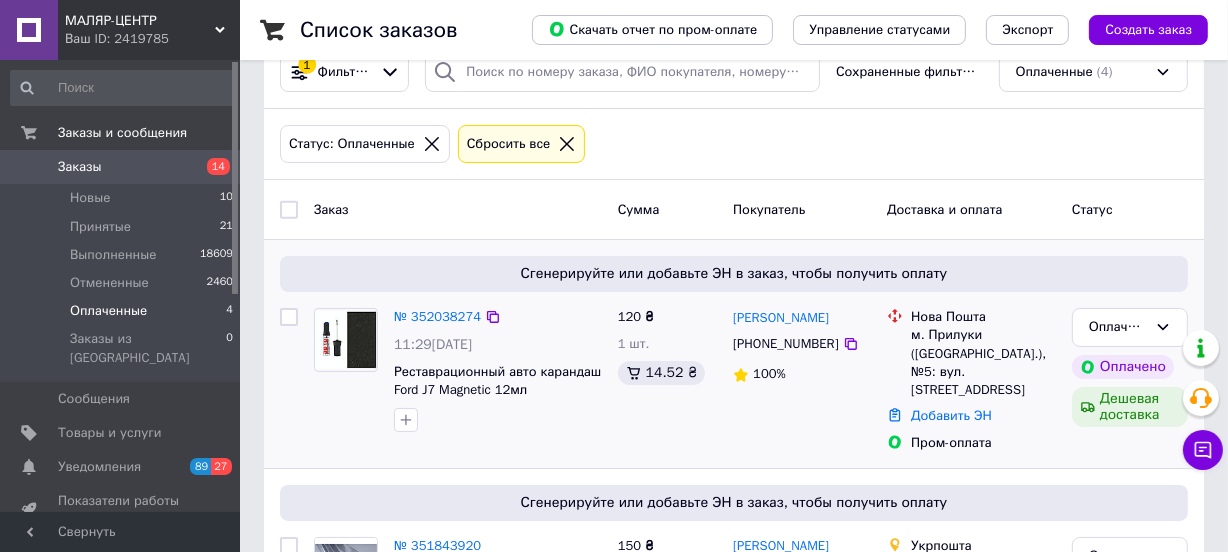 scroll, scrollTop: 60, scrollLeft: 0, axis: vertical 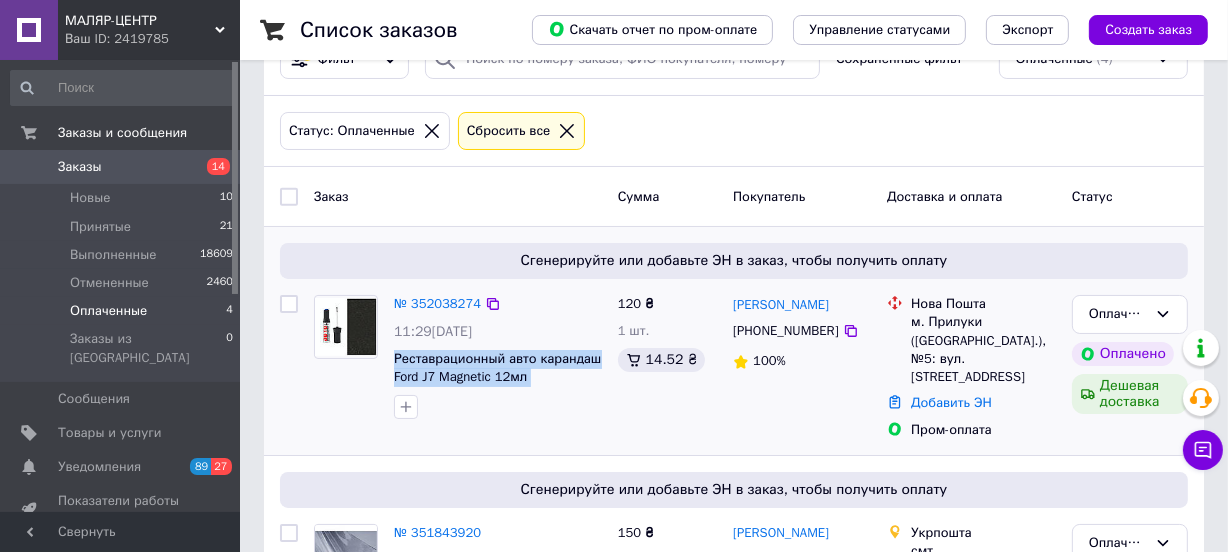 drag, startPoint x: 391, startPoint y: 347, endPoint x: 565, endPoint y: 405, distance: 183.41211 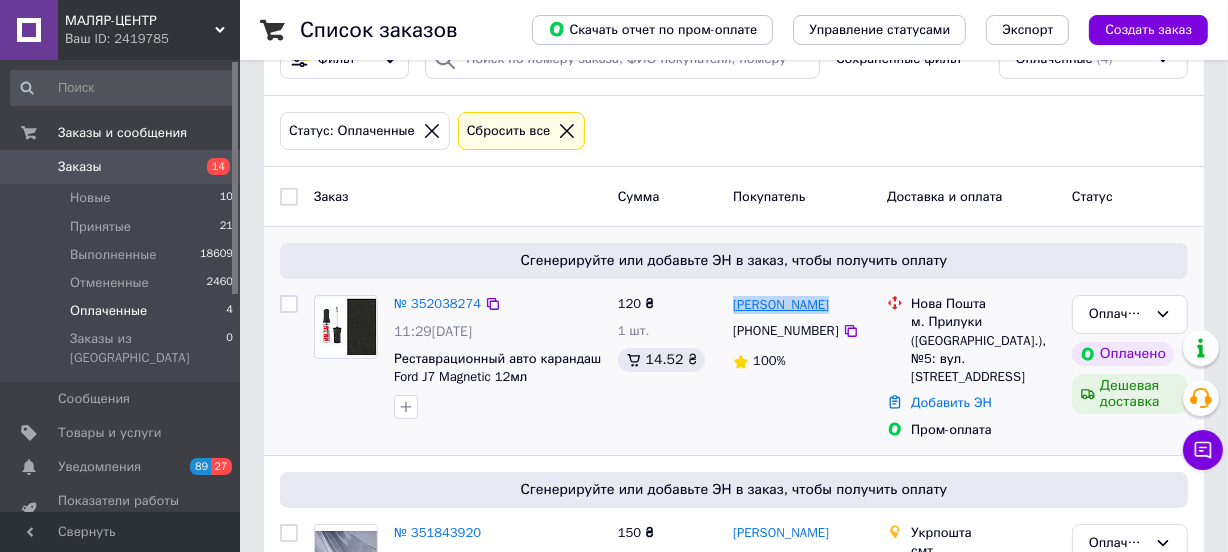 drag, startPoint x: 826, startPoint y: 301, endPoint x: 736, endPoint y: 298, distance: 90.04999 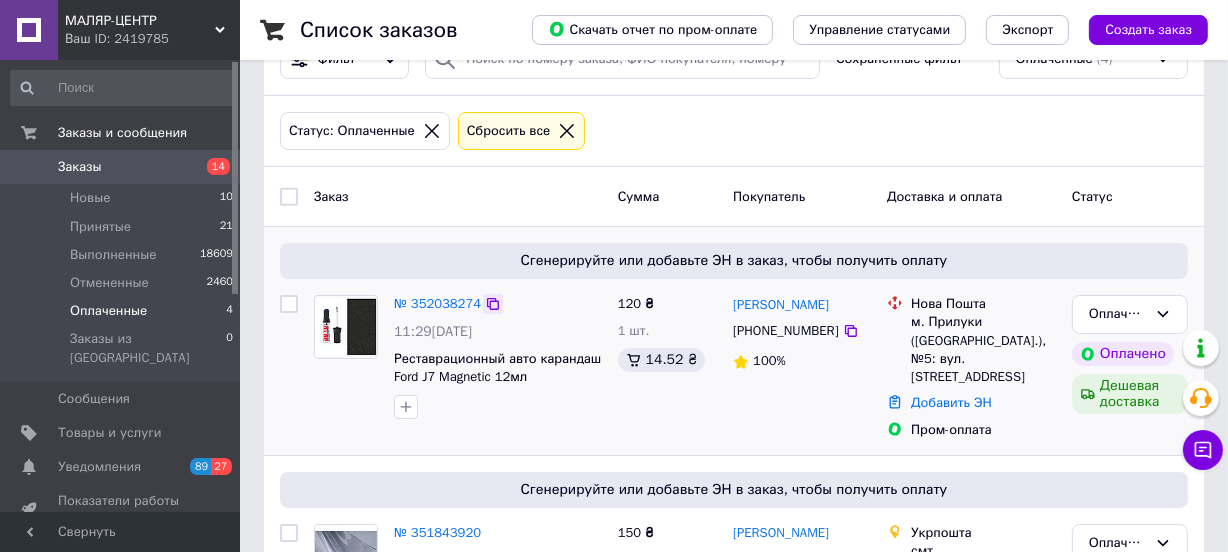 click 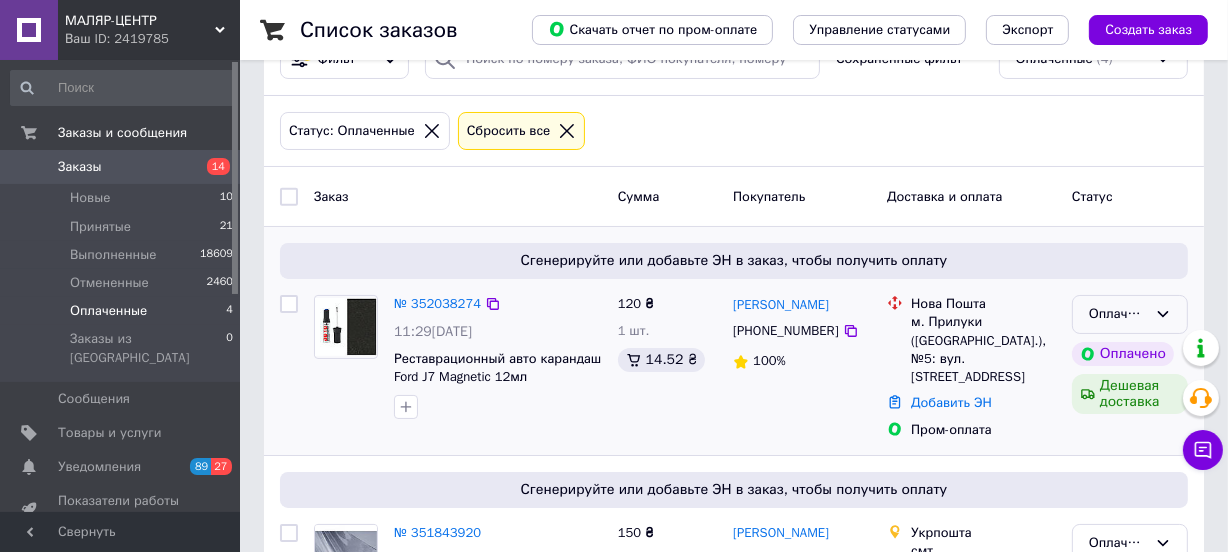 click 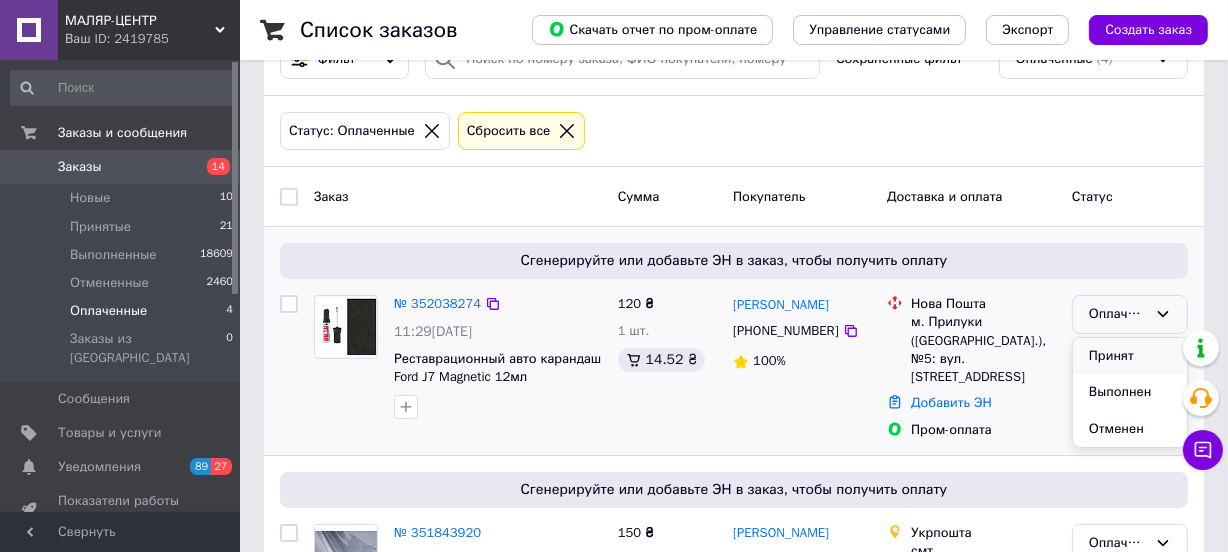 click on "Принят" at bounding box center [1130, 356] 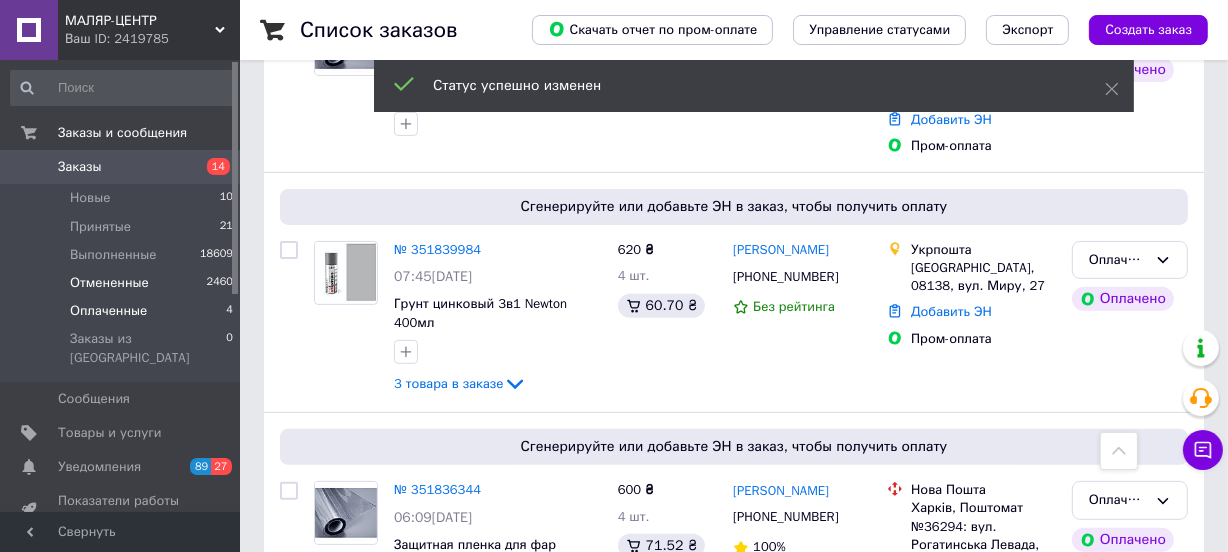 scroll, scrollTop: 403, scrollLeft: 0, axis: vertical 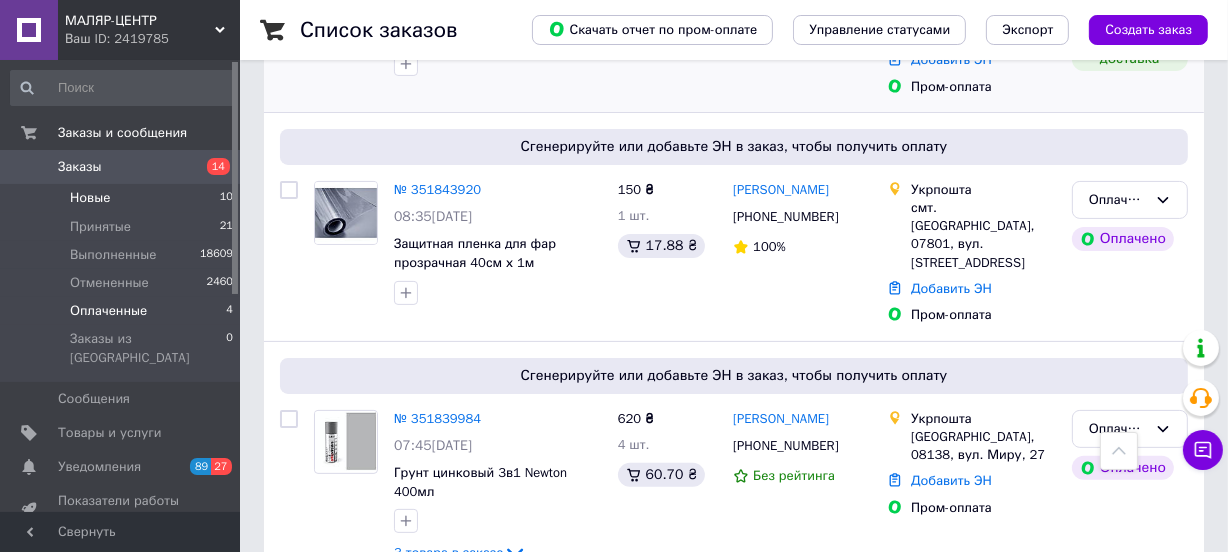 click on "Новые" at bounding box center (90, 198) 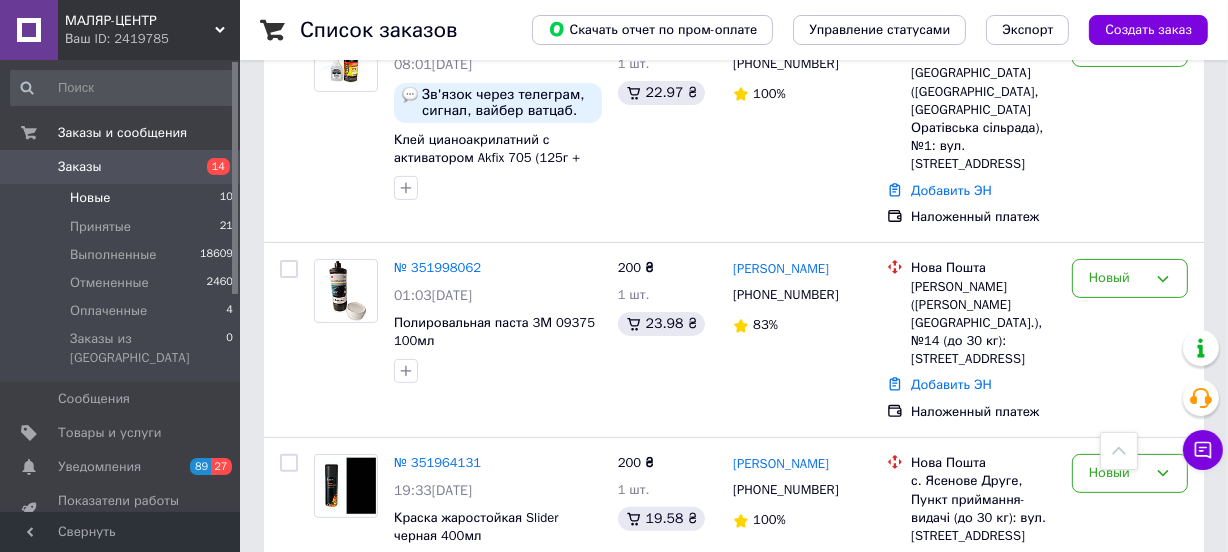 scroll, scrollTop: 466, scrollLeft: 0, axis: vertical 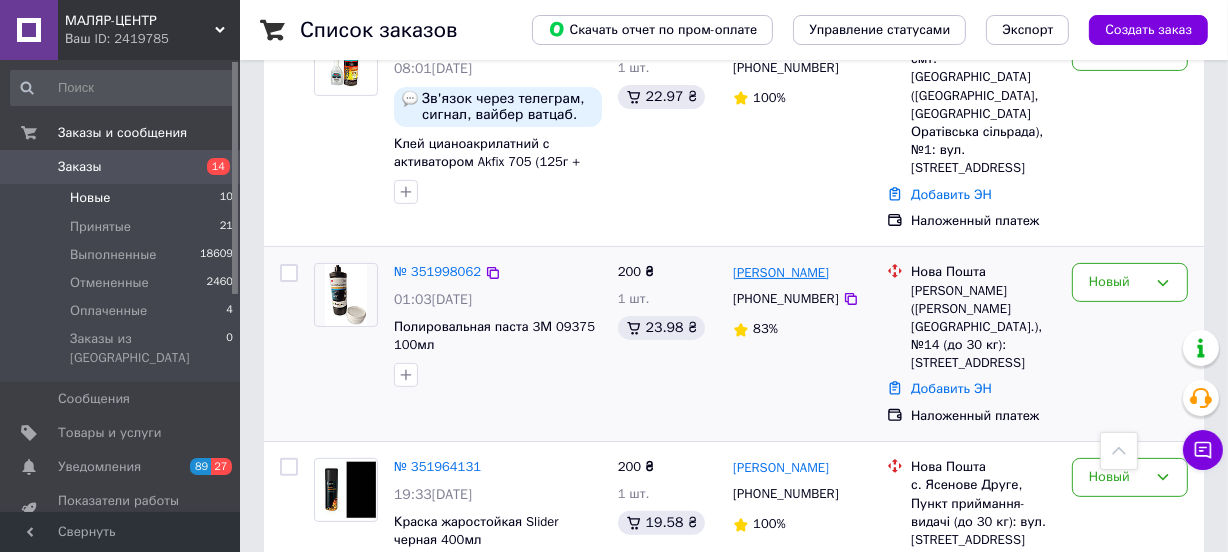 drag, startPoint x: 843, startPoint y: 226, endPoint x: 735, endPoint y: 226, distance: 108 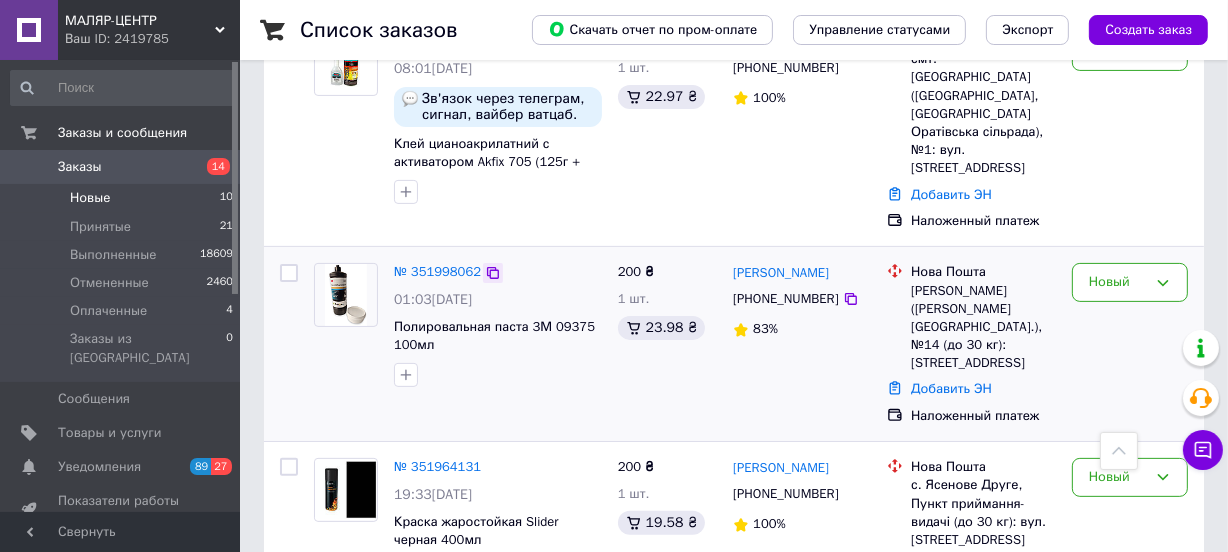 click 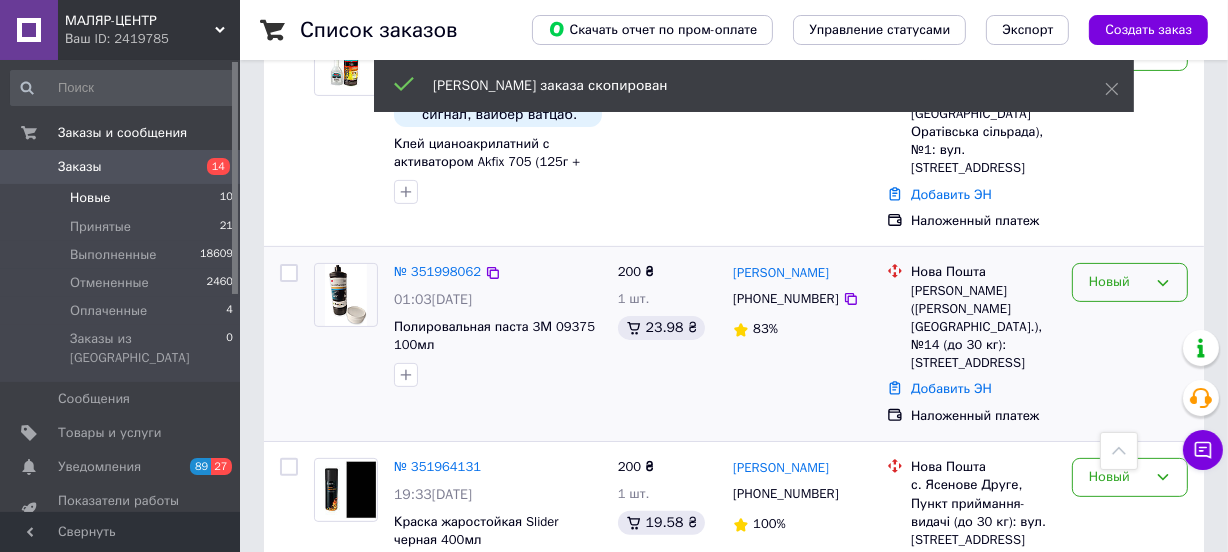 click on "Новый" at bounding box center [1130, 282] 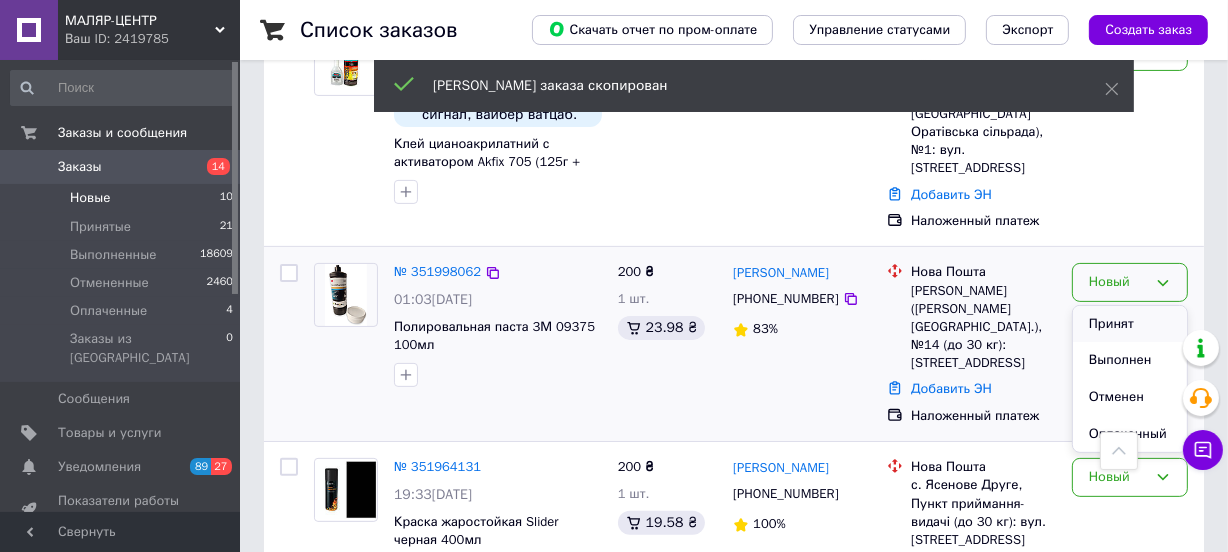 click on "Принят" at bounding box center (1130, 324) 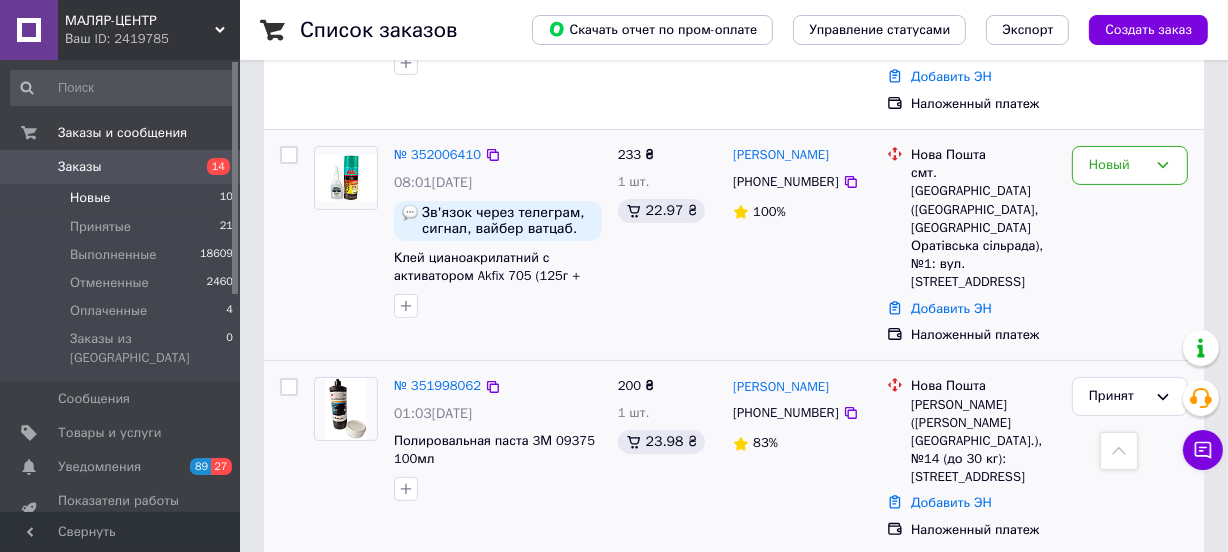 scroll, scrollTop: 345, scrollLeft: 0, axis: vertical 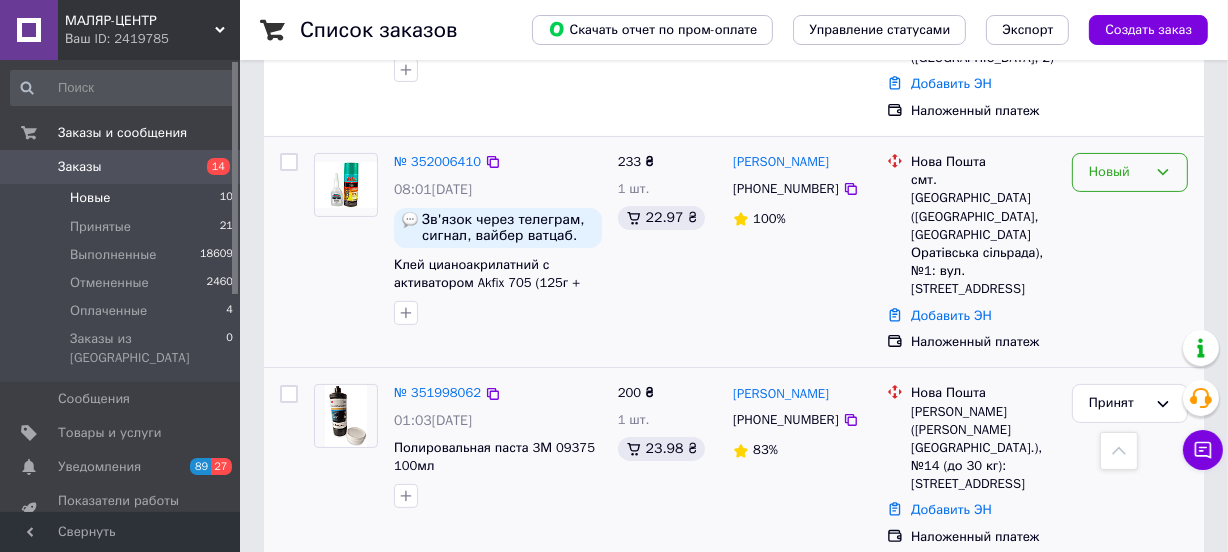 click on "Новый" at bounding box center (1118, 172) 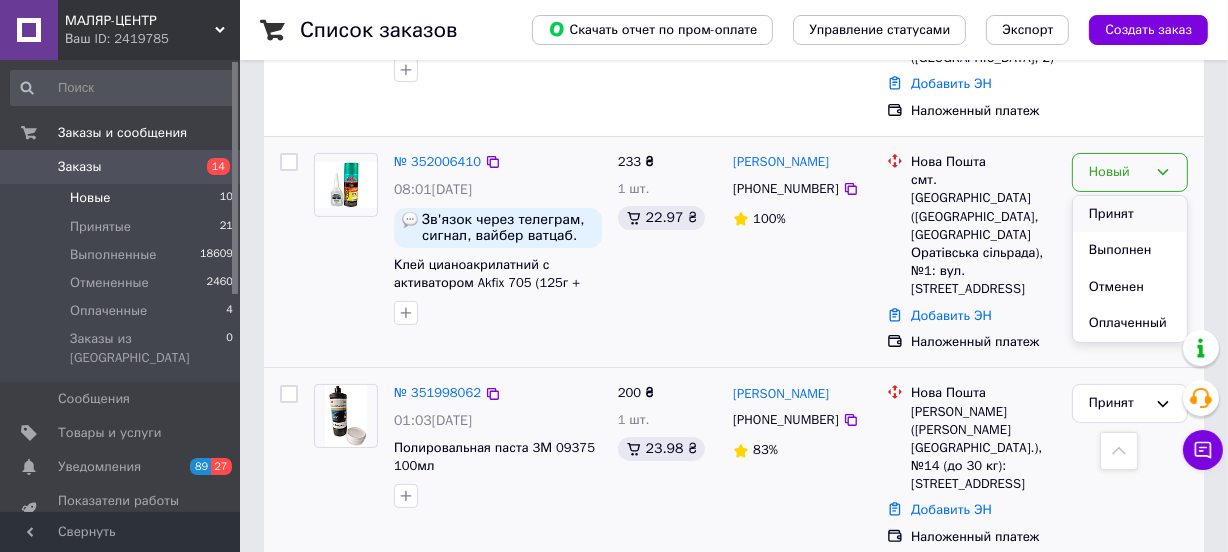 click on "Принят" at bounding box center [1130, 214] 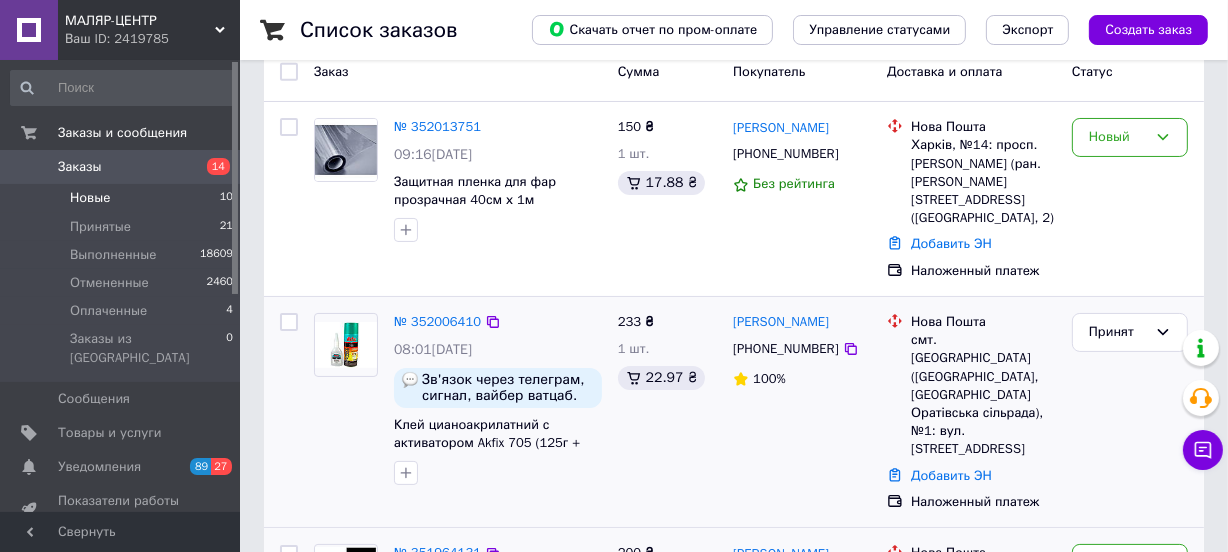 scroll, scrollTop: 242, scrollLeft: 0, axis: vertical 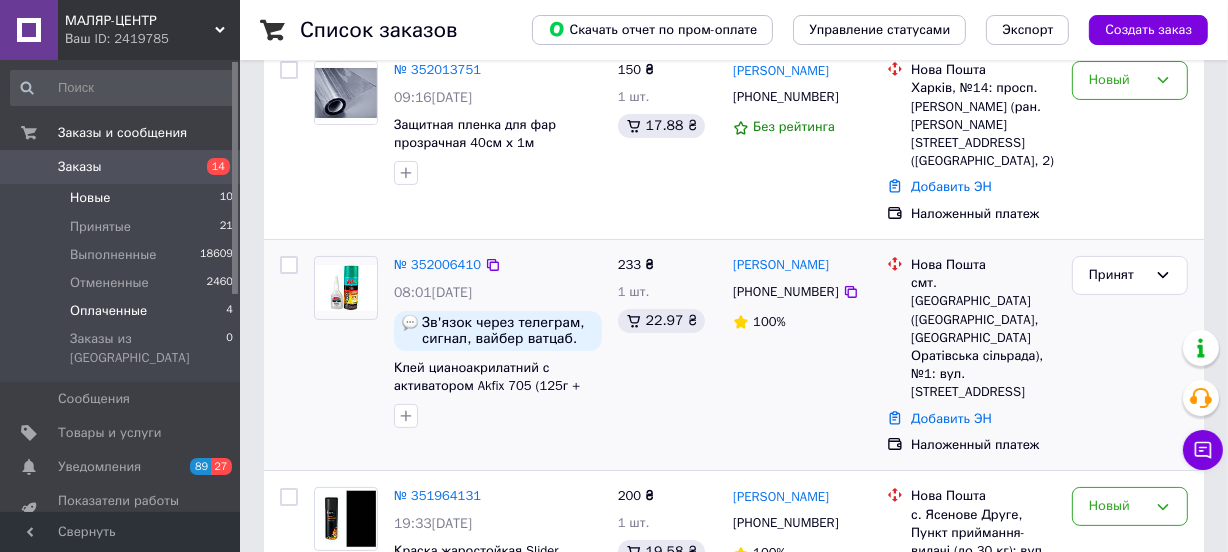click on "Оплаченные" at bounding box center (108, 311) 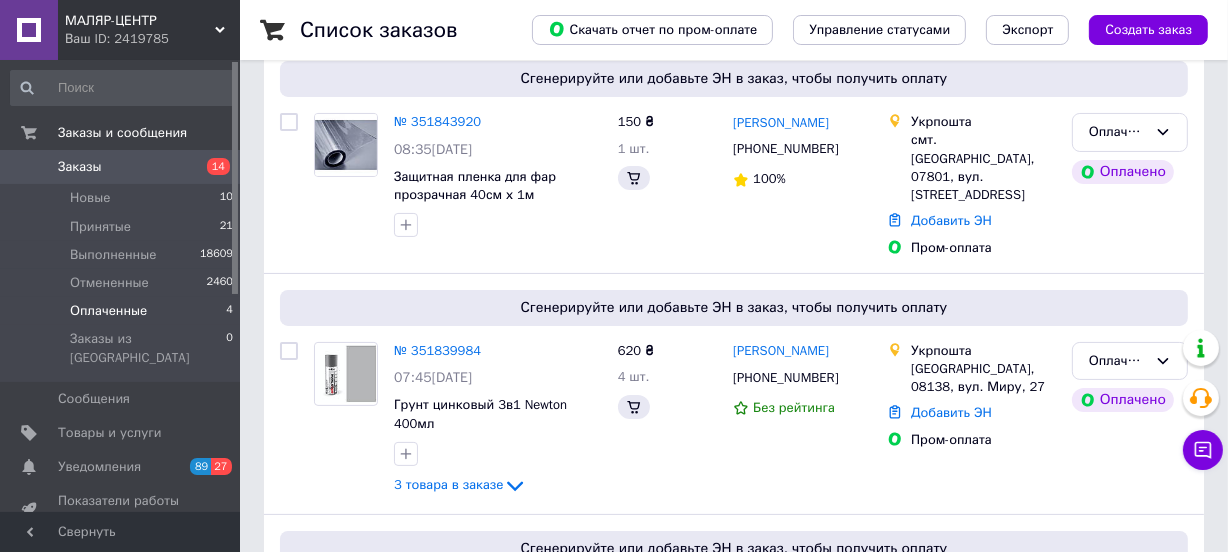 scroll, scrollTop: 0, scrollLeft: 0, axis: both 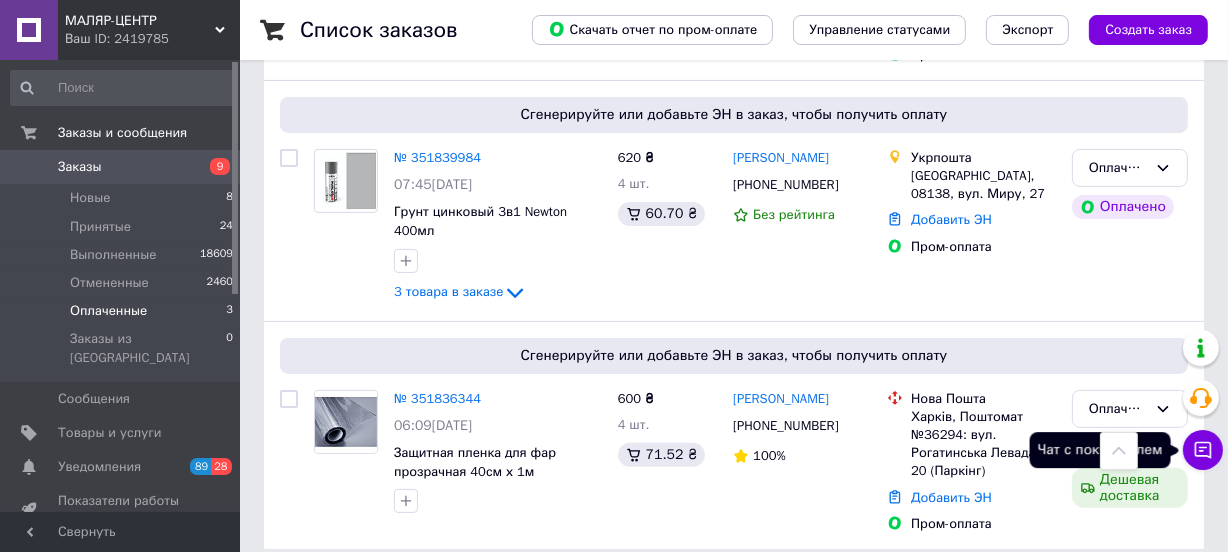 click 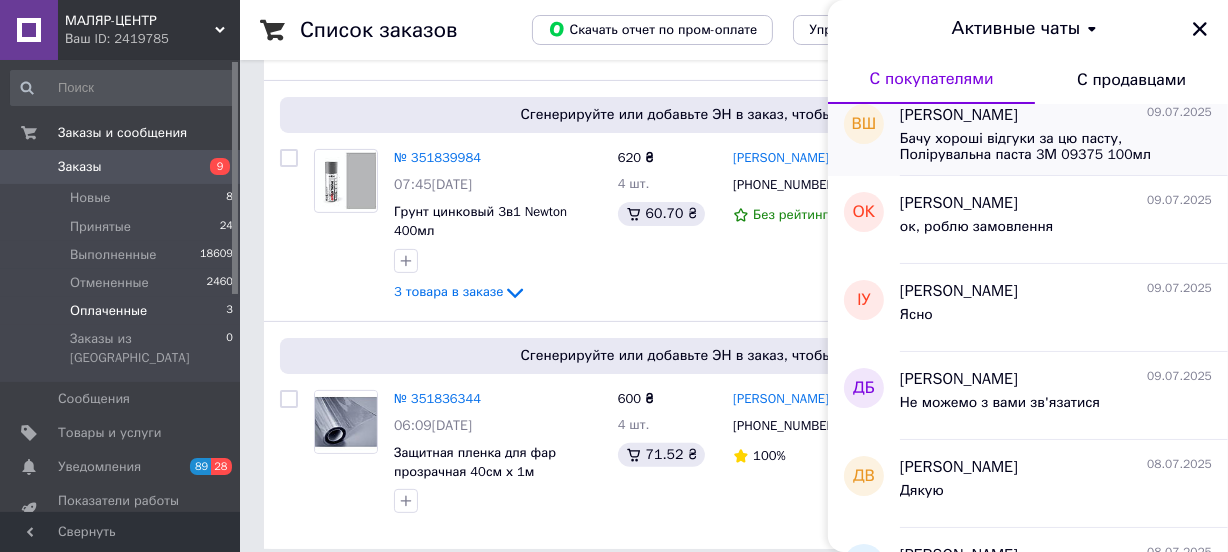 scroll, scrollTop: 242, scrollLeft: 0, axis: vertical 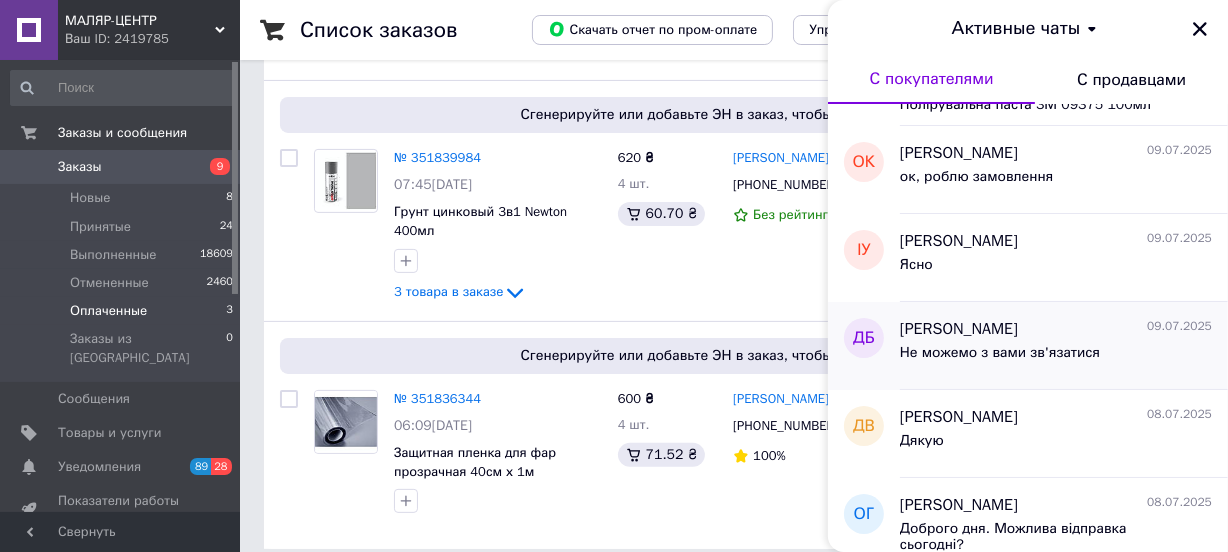 click on "Не можемо з вами зв'язатися" at bounding box center (1000, 353) 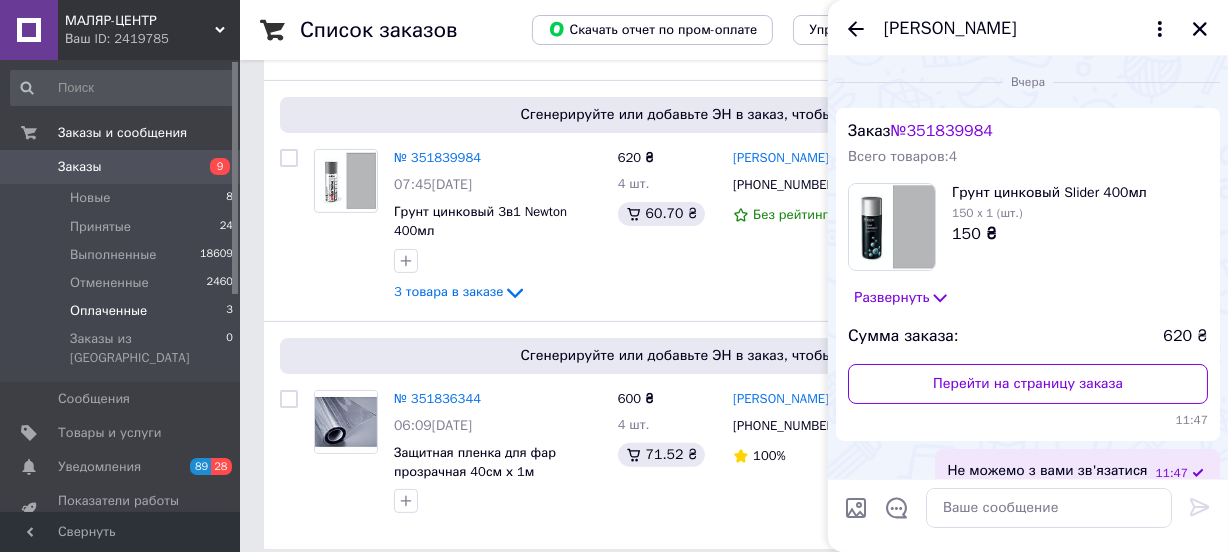 scroll, scrollTop: 22, scrollLeft: 0, axis: vertical 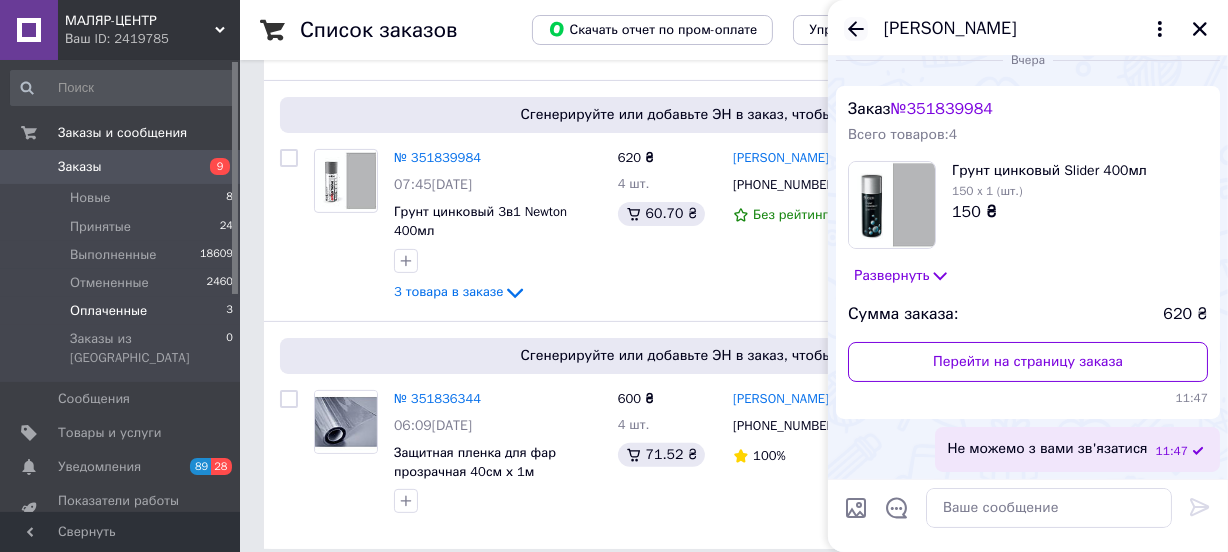 click 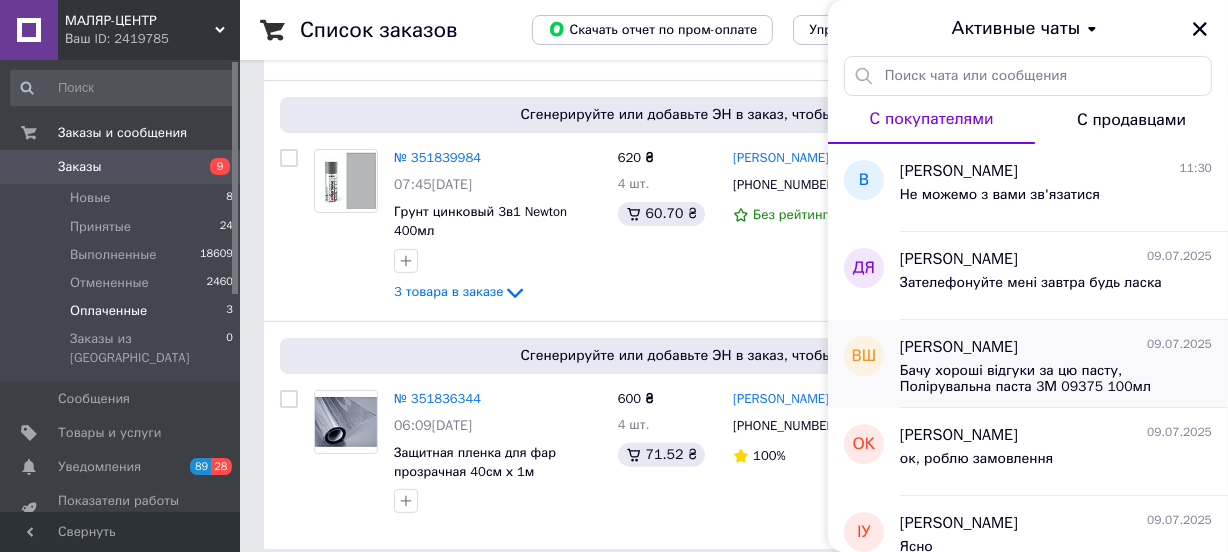 click on "[PERSON_NAME]" at bounding box center [959, 347] 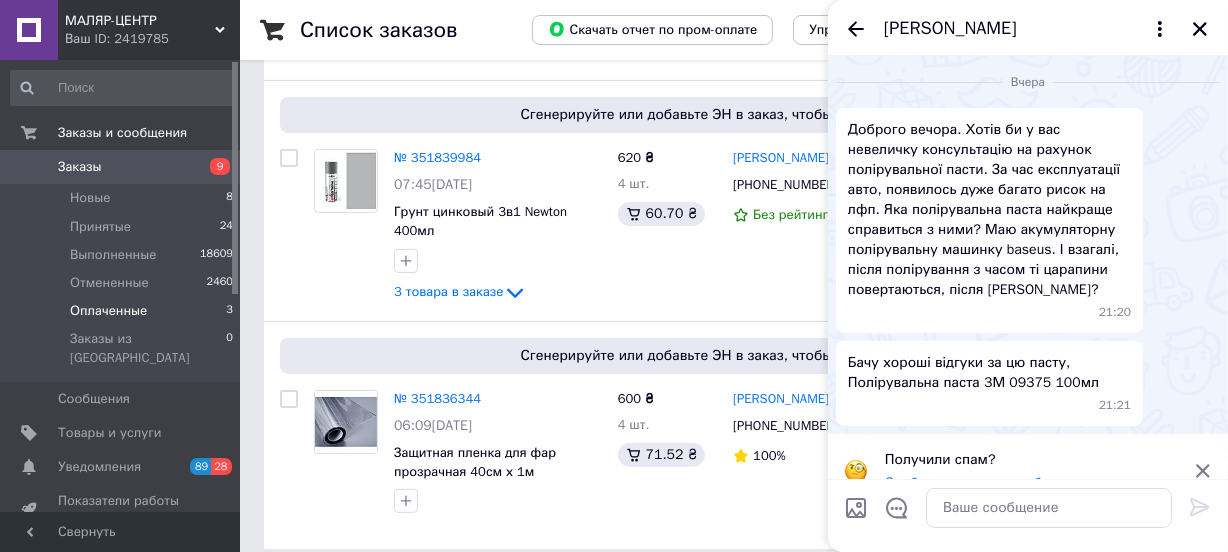 scroll, scrollTop: 30, scrollLeft: 0, axis: vertical 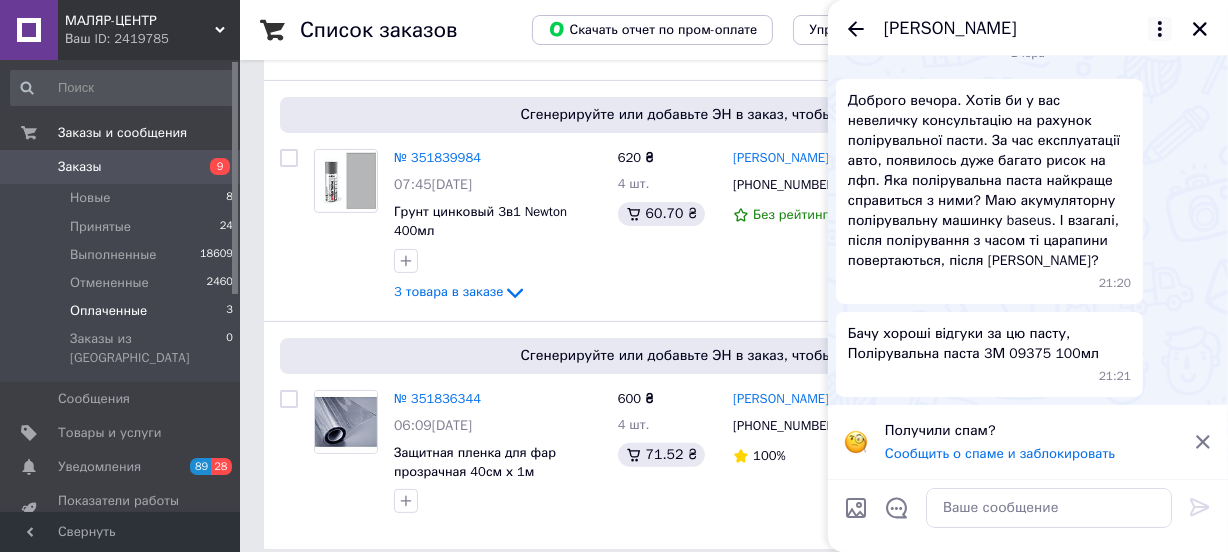 click 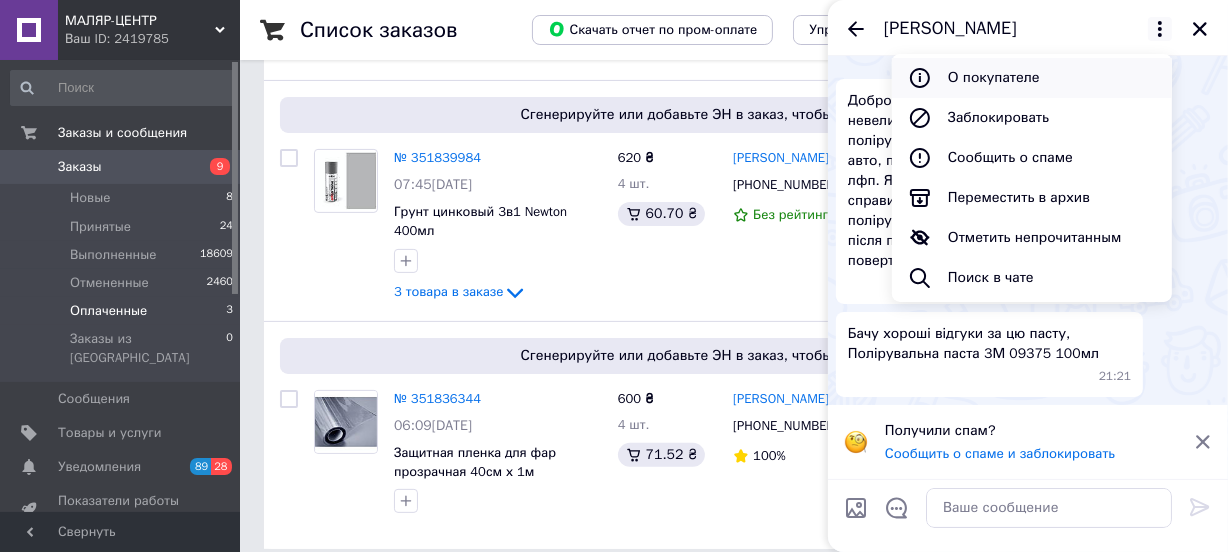 click on "О покупателе" at bounding box center [1032, 78] 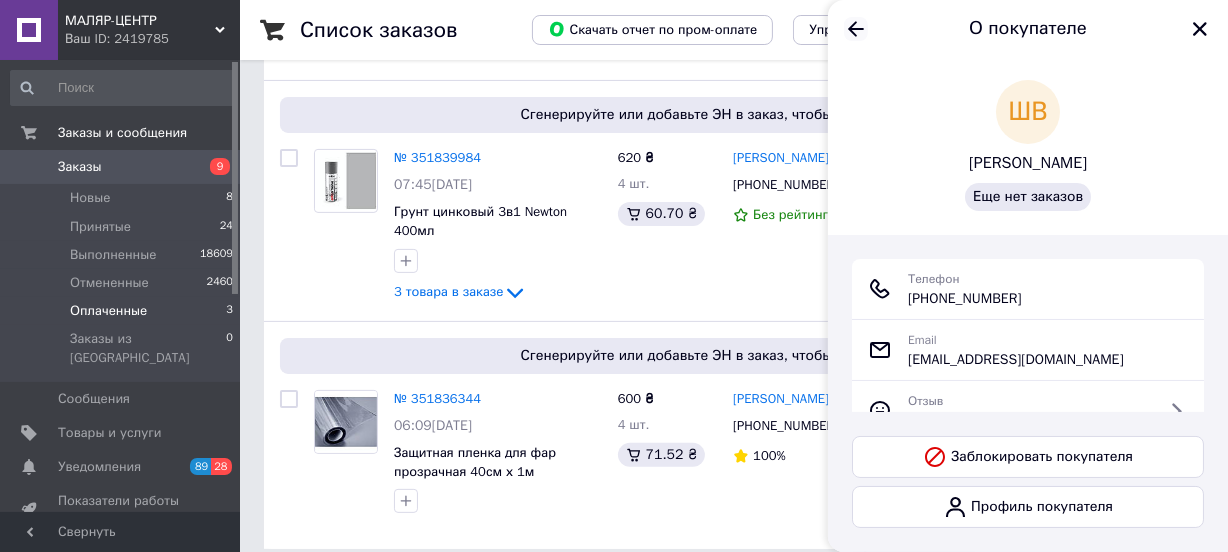 click 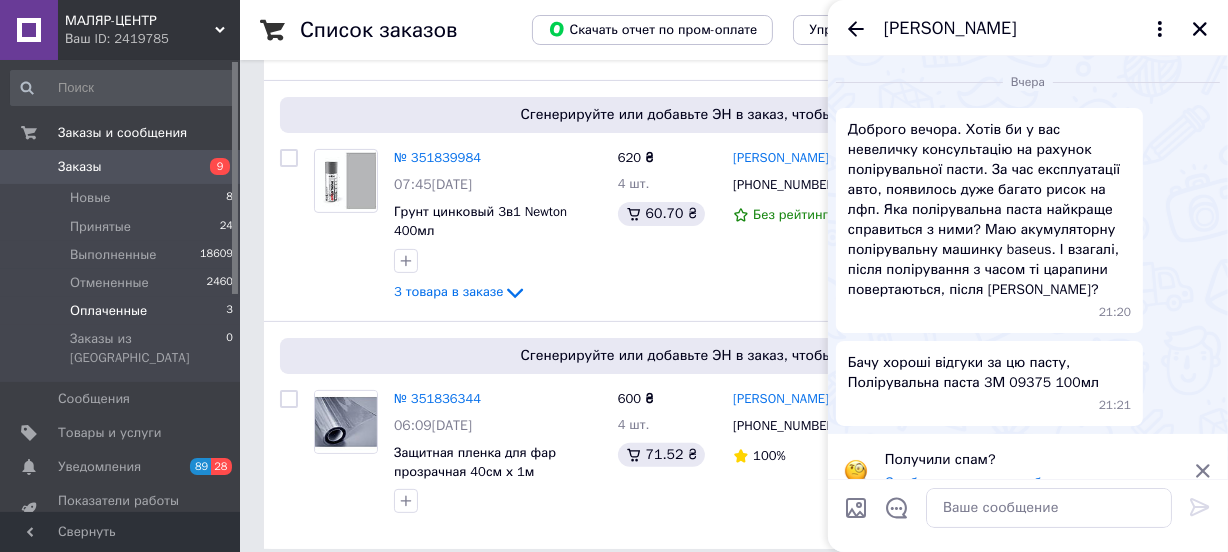 scroll, scrollTop: 30, scrollLeft: 0, axis: vertical 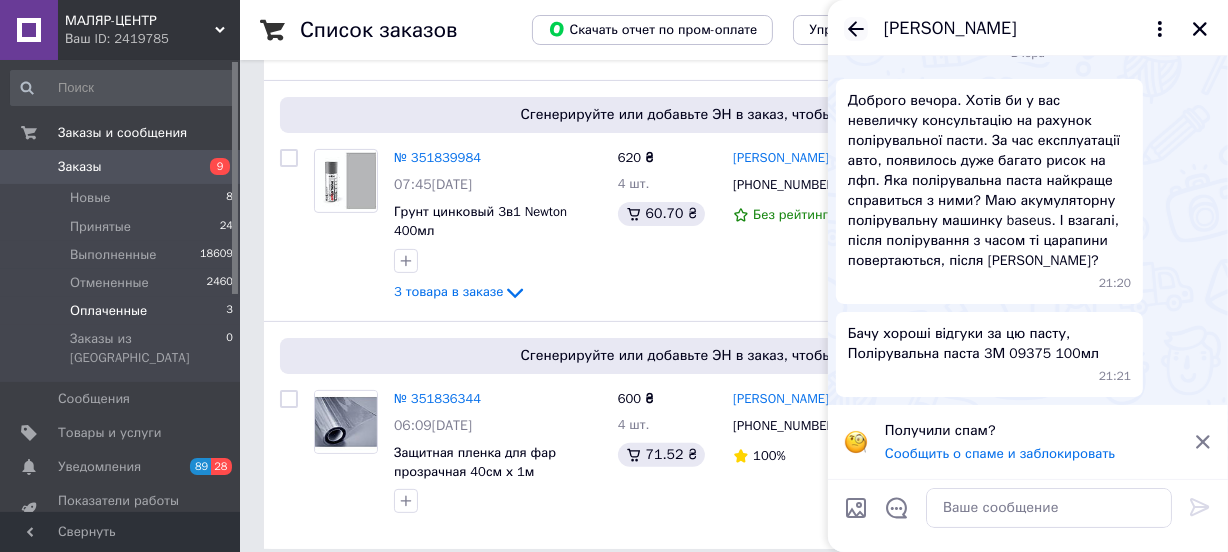 click 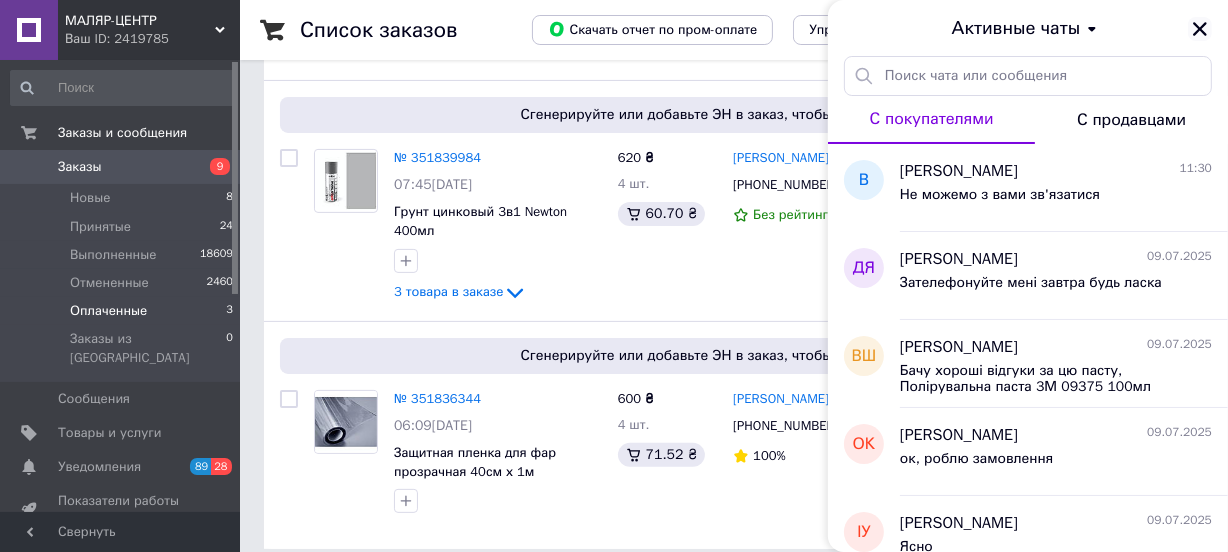 click 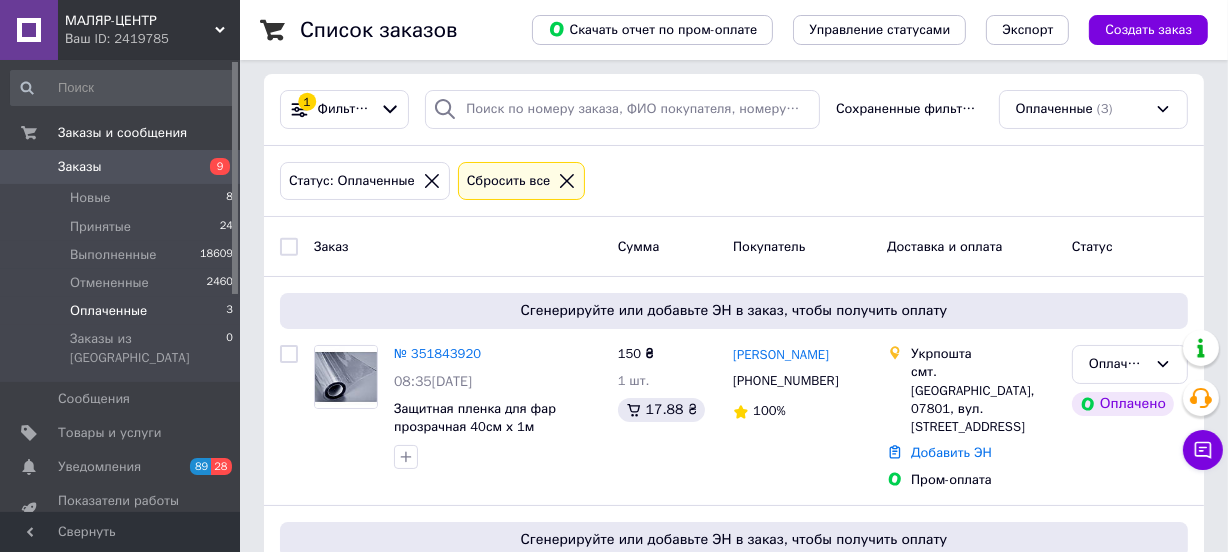scroll, scrollTop: 0, scrollLeft: 0, axis: both 